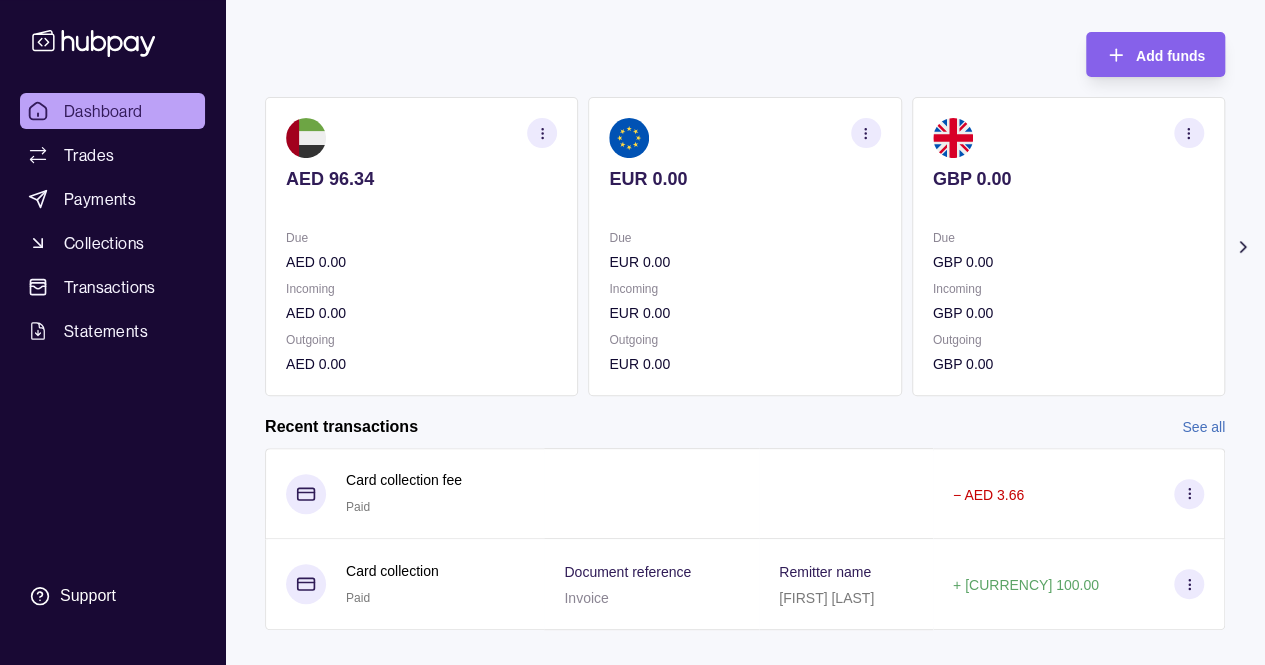 scroll, scrollTop: 159, scrollLeft: 0, axis: vertical 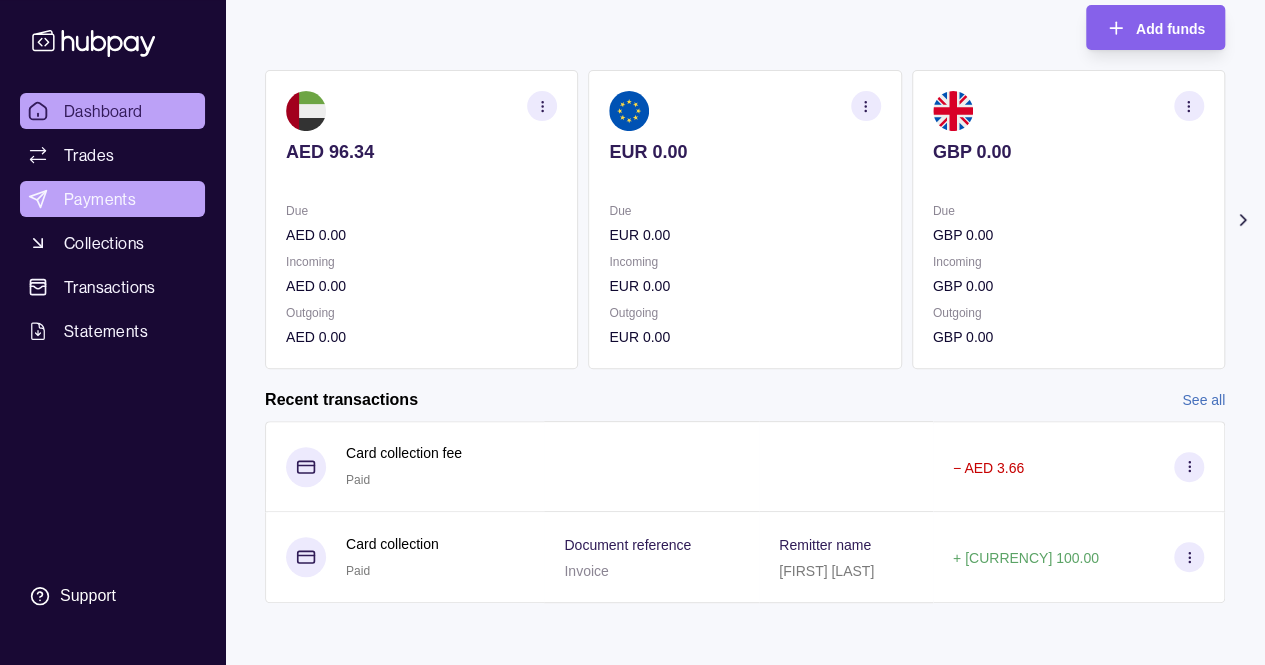 click on "Payments" at bounding box center (100, 199) 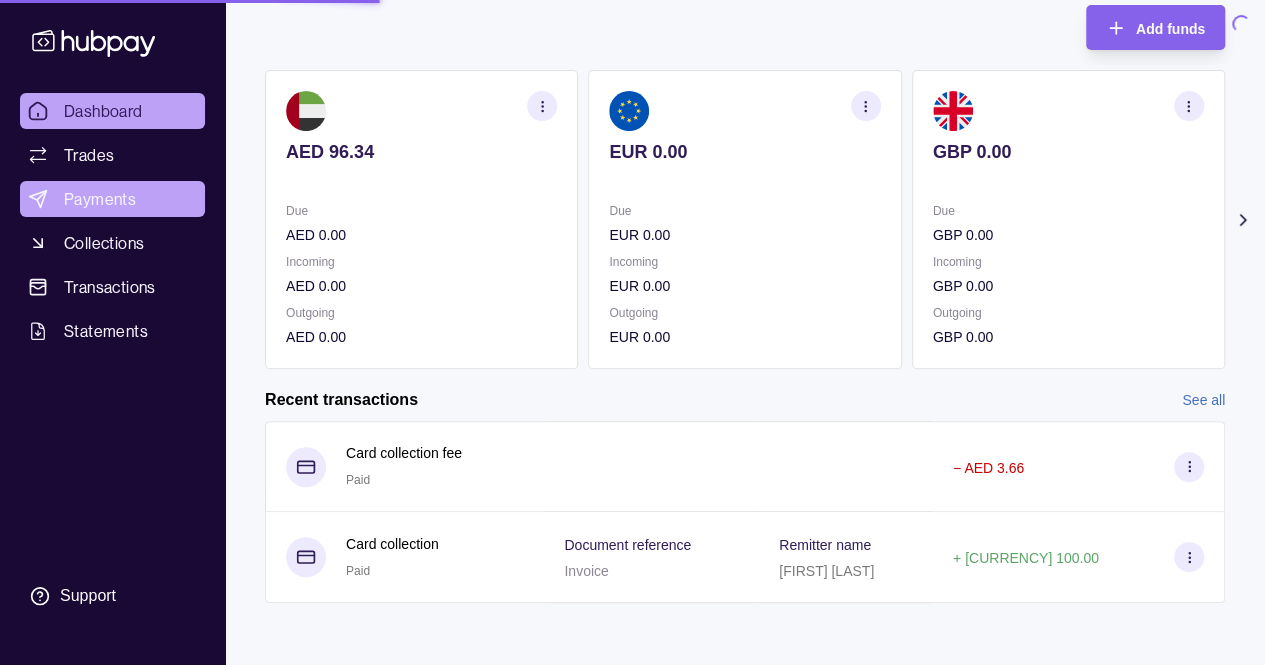 scroll, scrollTop: 0, scrollLeft: 0, axis: both 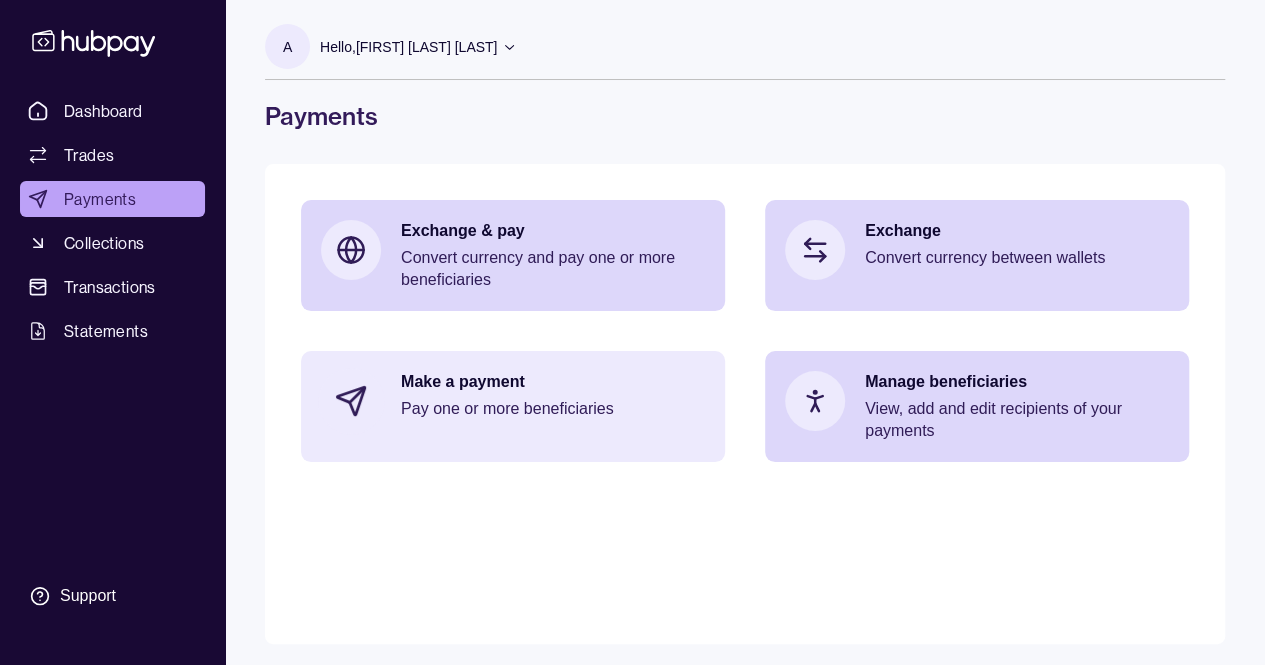 click on "Make a payment" at bounding box center (553, 382) 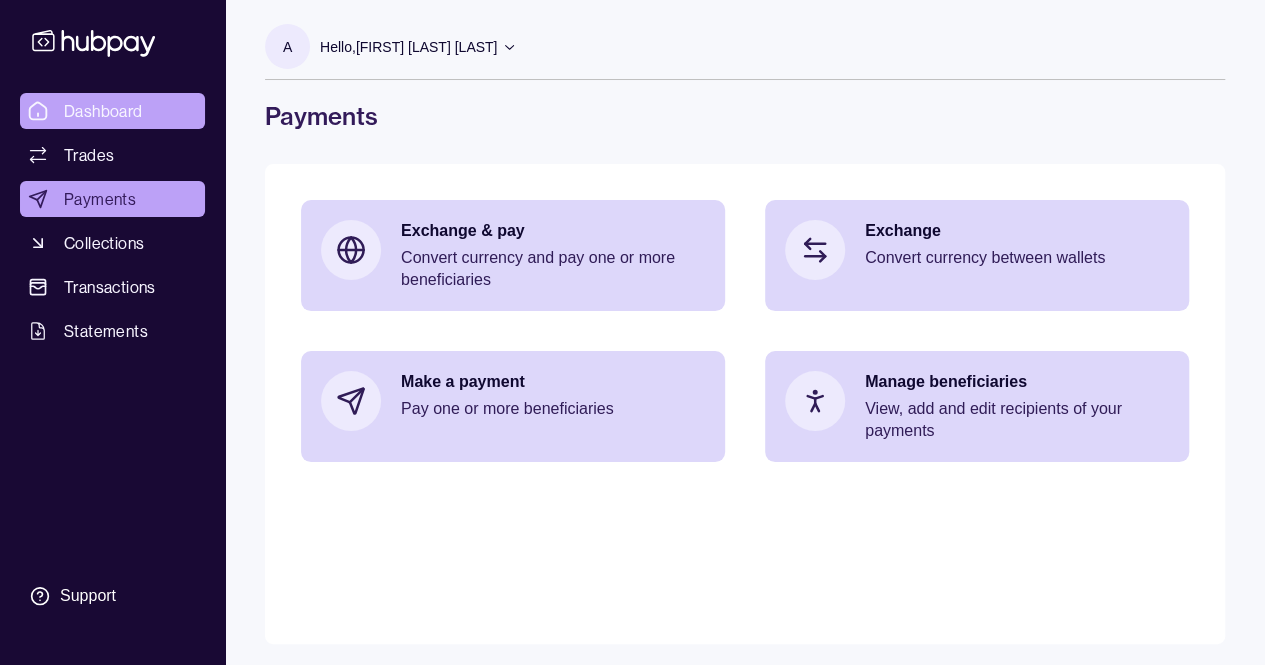 click on "Dashboard" at bounding box center (103, 111) 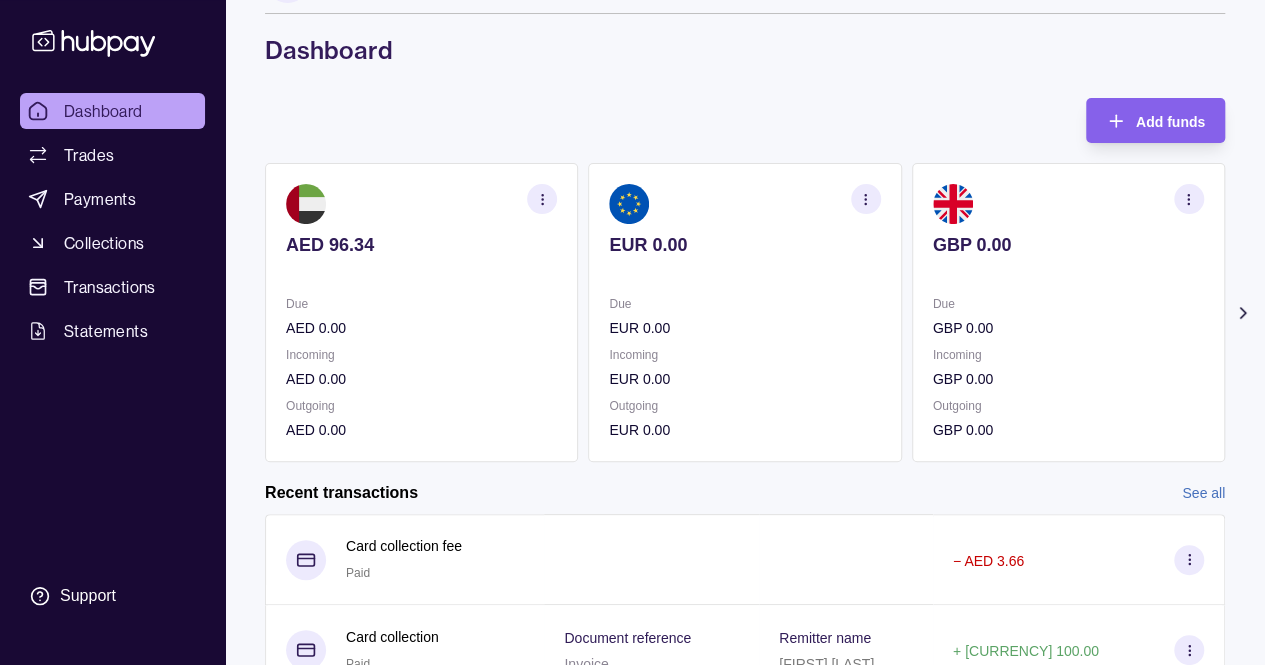 scroll, scrollTop: 0, scrollLeft: 0, axis: both 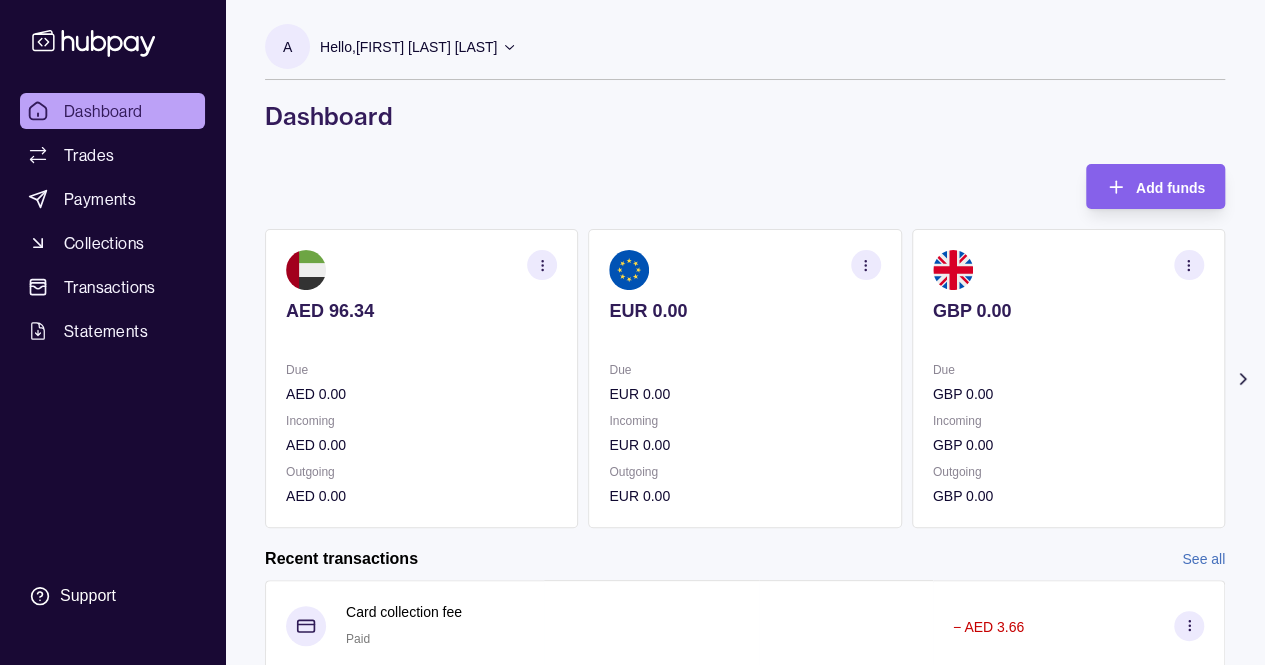 click 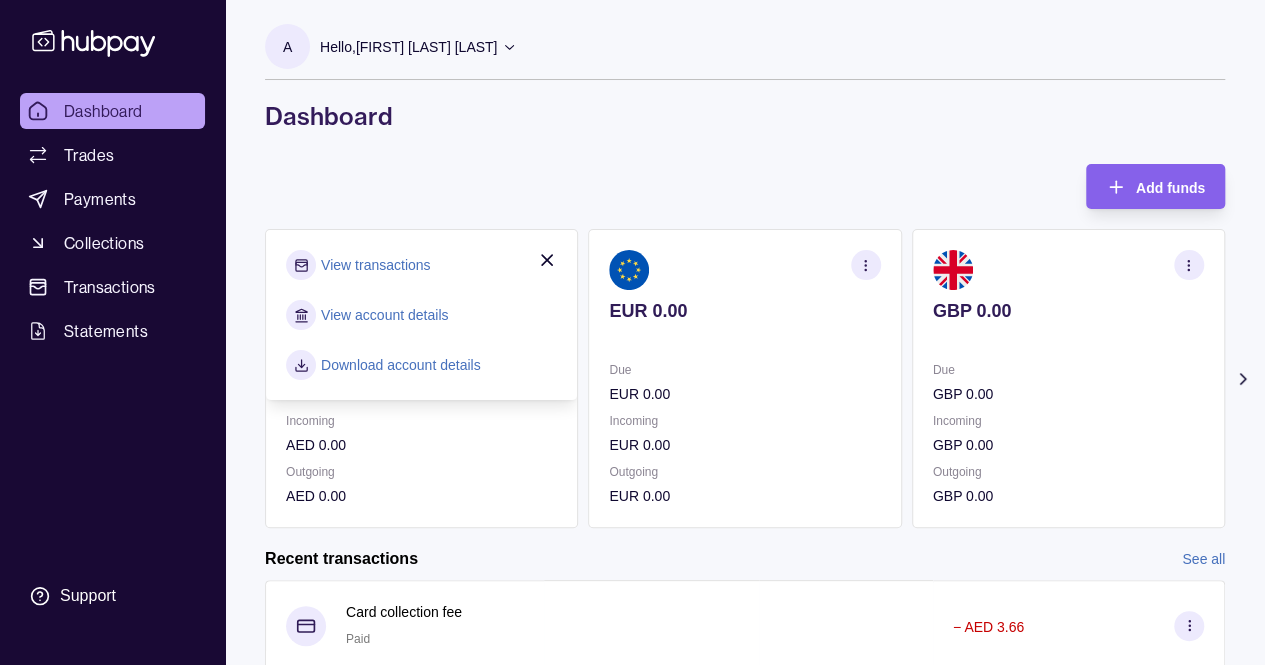 click on "Download account details" at bounding box center (401, 365) 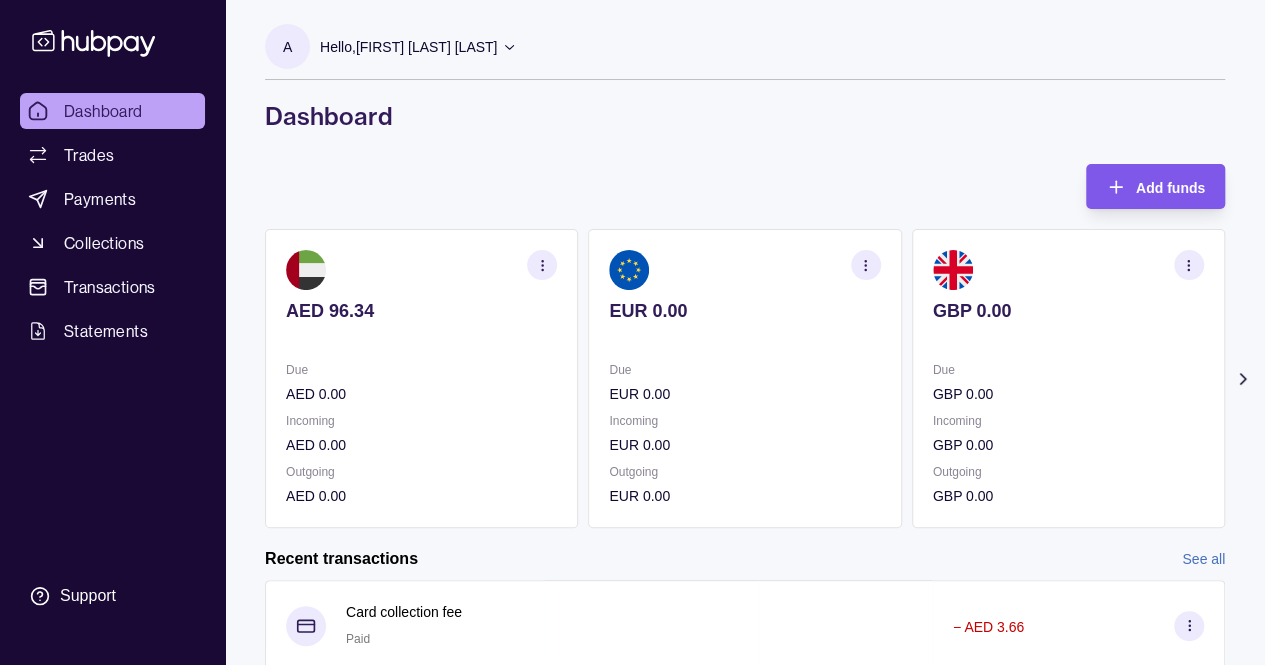 click on "Add funds" at bounding box center [1170, 188] 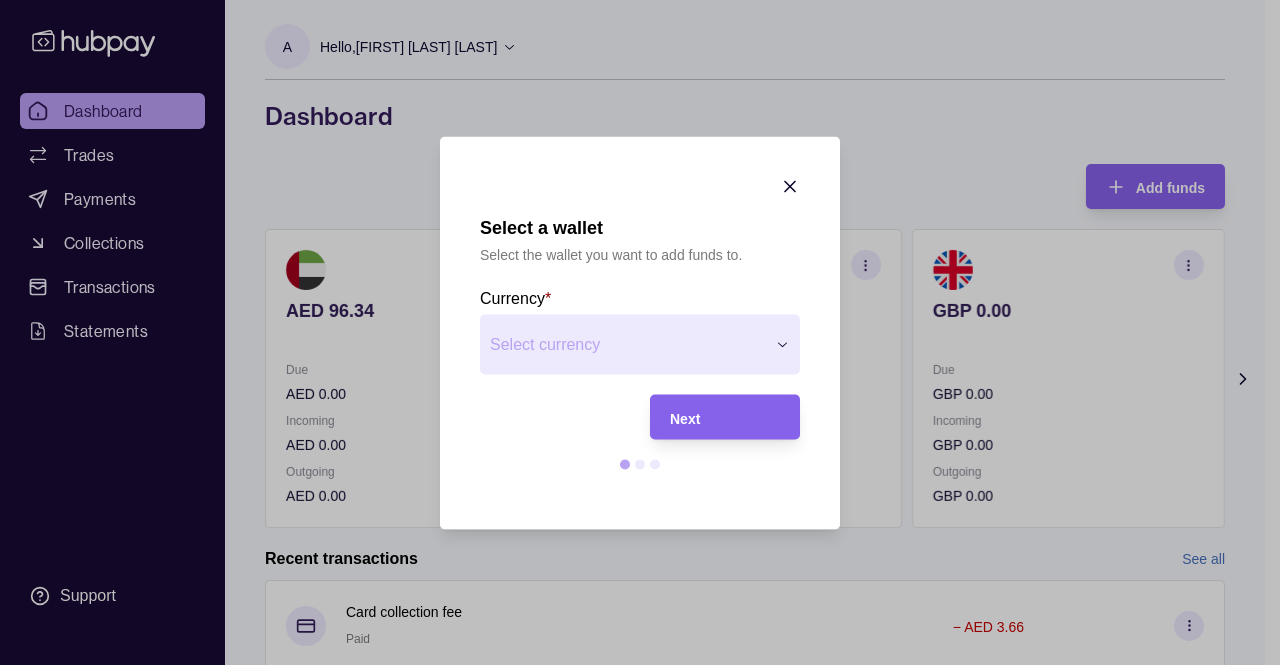 click on "Select a wallet Select the wallet you want to add funds to. Currency  * Select currency *** *** *** *** Next" at bounding box center (632, 826) 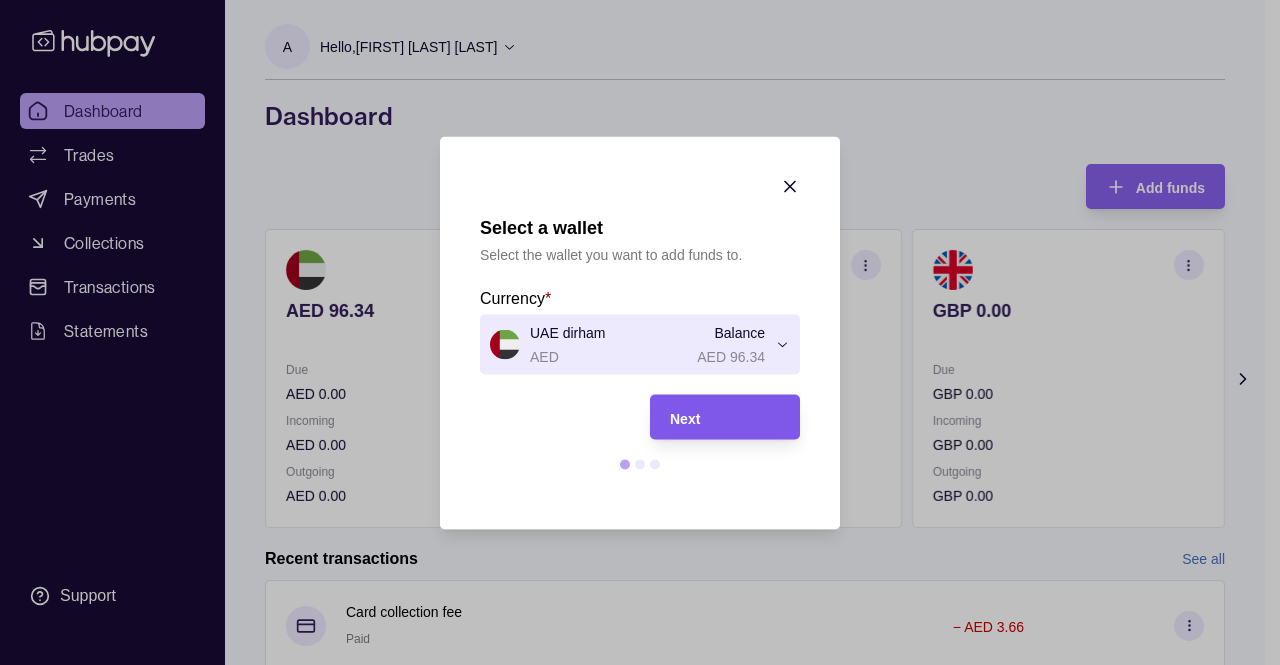 click on "Next" at bounding box center [685, 418] 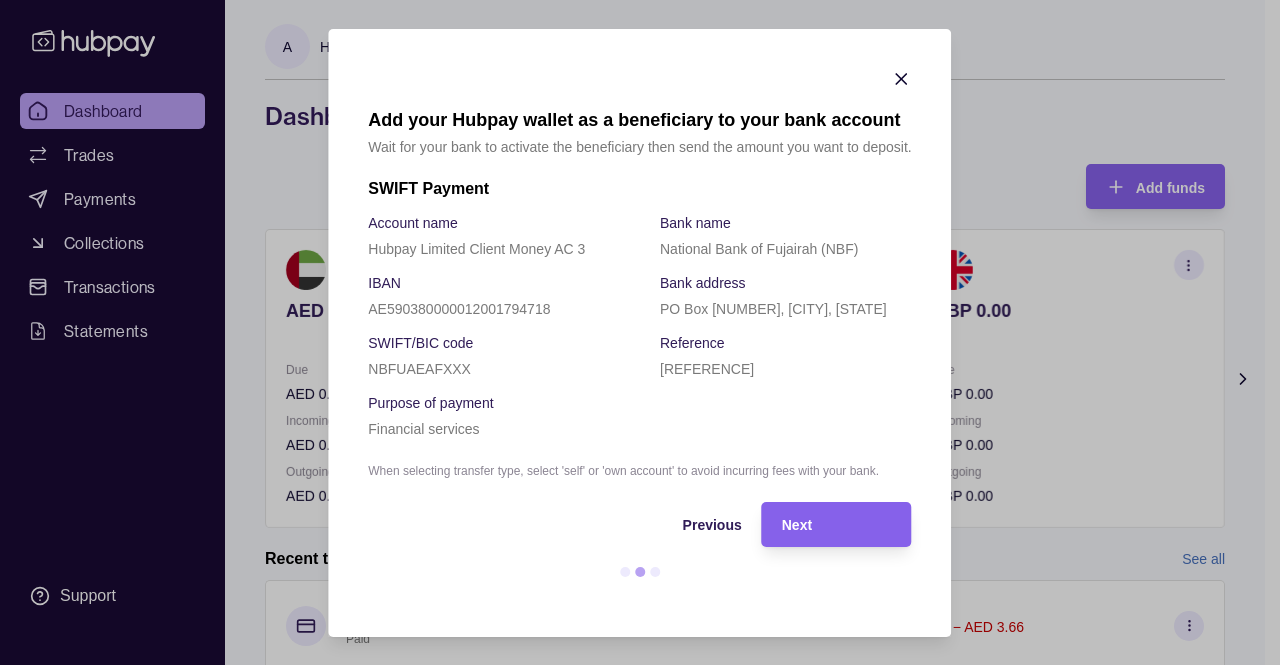 click on "Hubpay Limited Client Money AC 3" at bounding box center (476, 249) 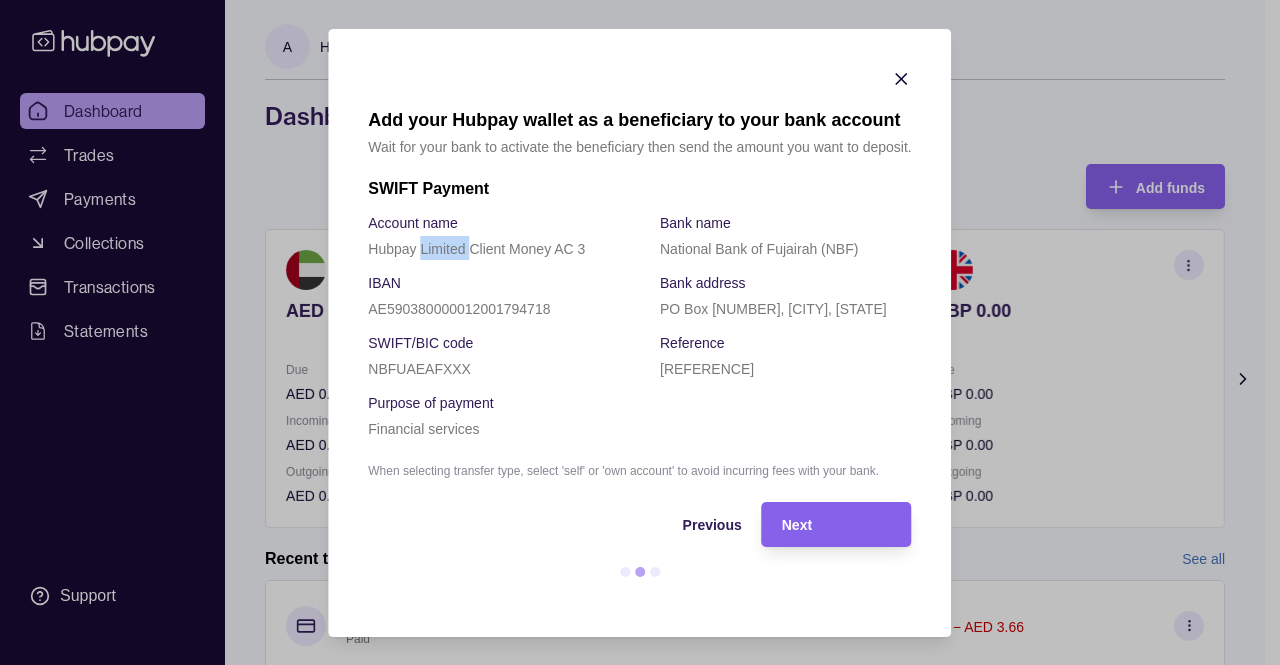 click on "Hubpay Limited Client Money AC 3" at bounding box center (476, 249) 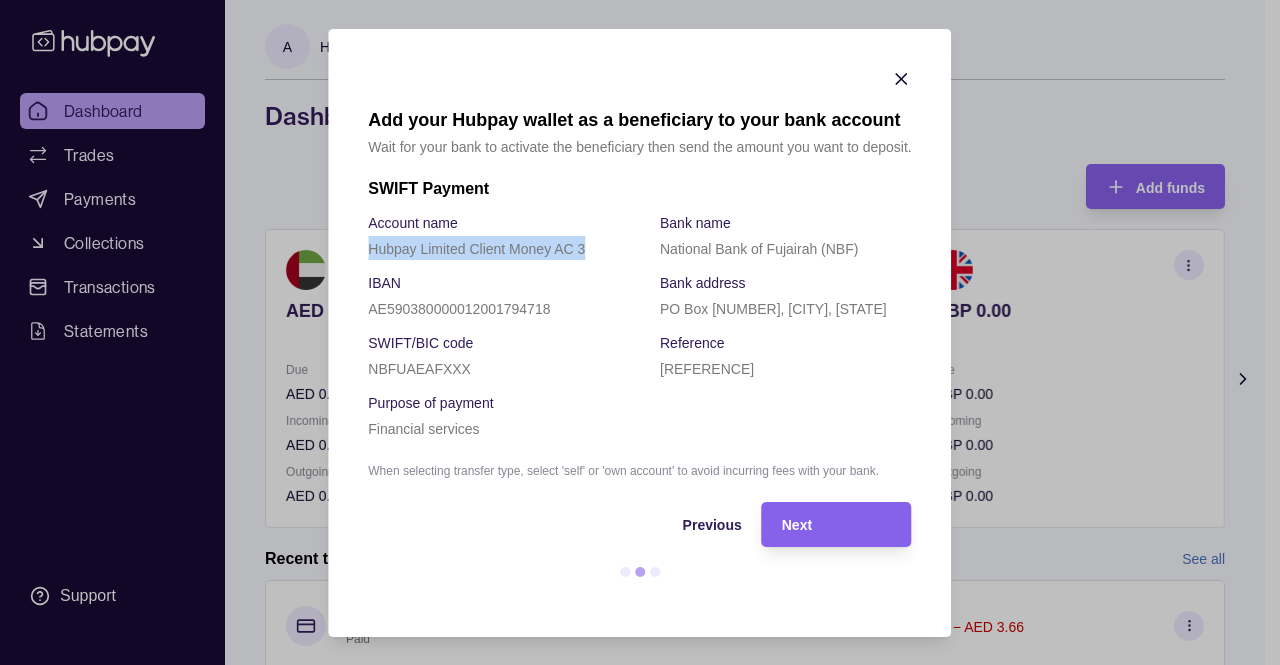 click on "Hubpay Limited Client Money AC 3" at bounding box center (476, 249) 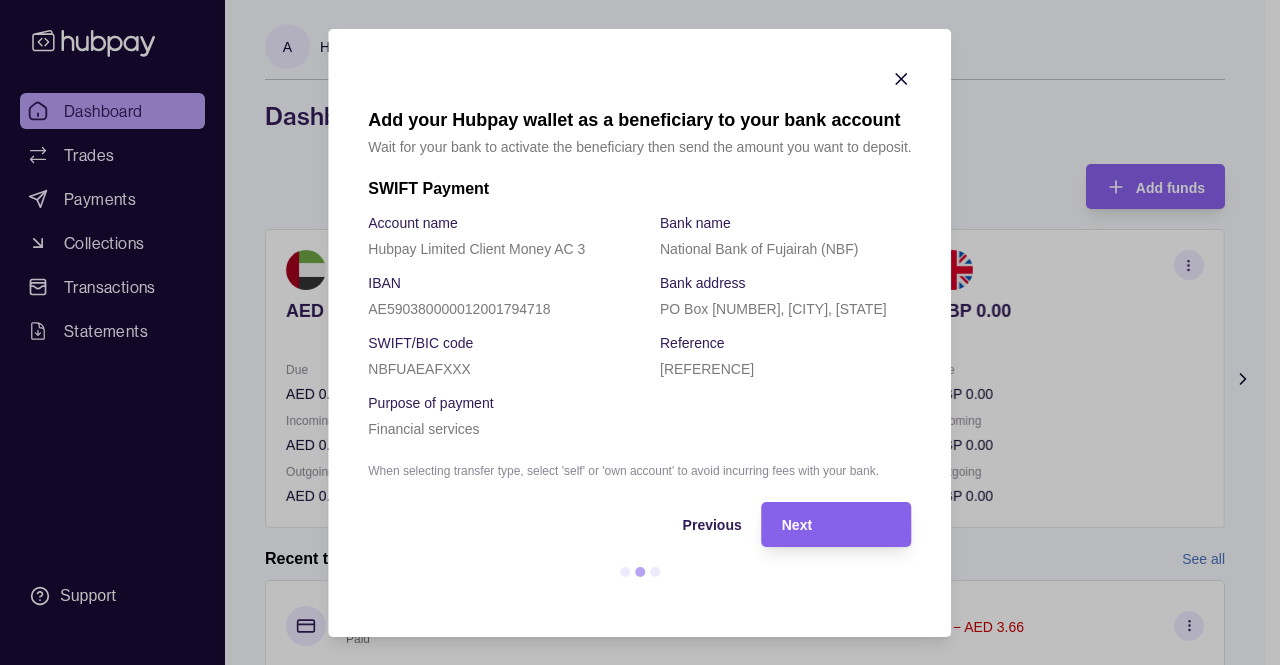 click on "AE590380000012001794718" at bounding box center (459, 309) 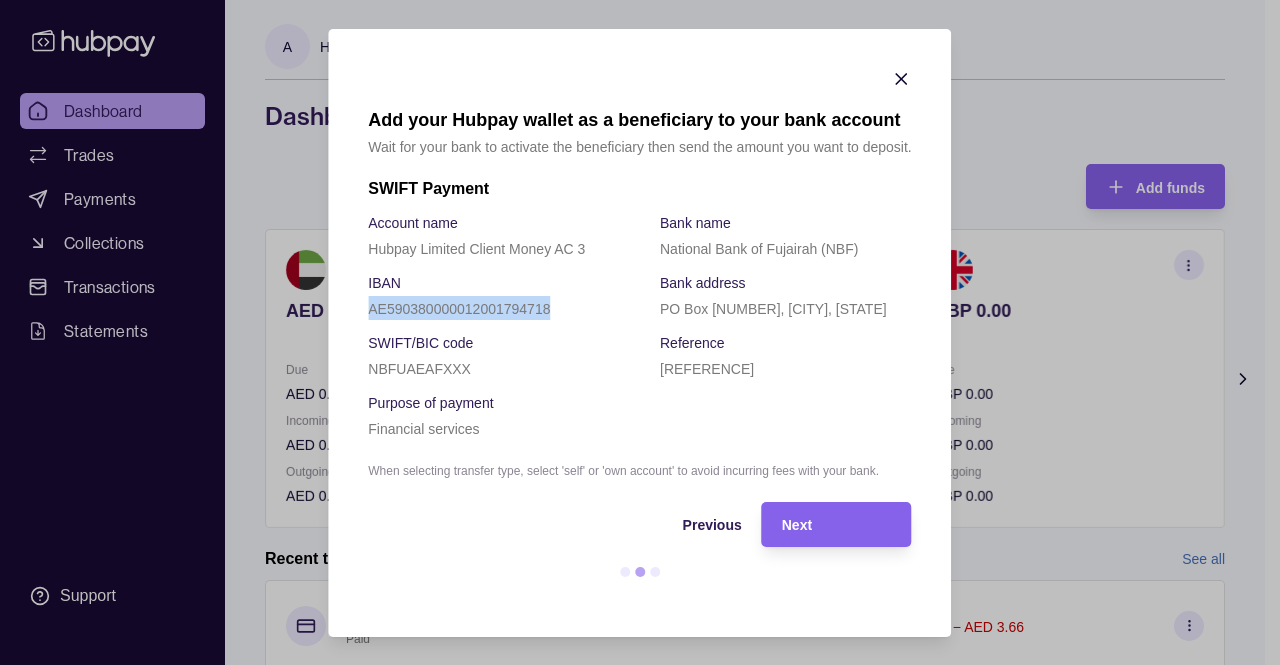 click on "AE590380000012001794718" at bounding box center (459, 309) 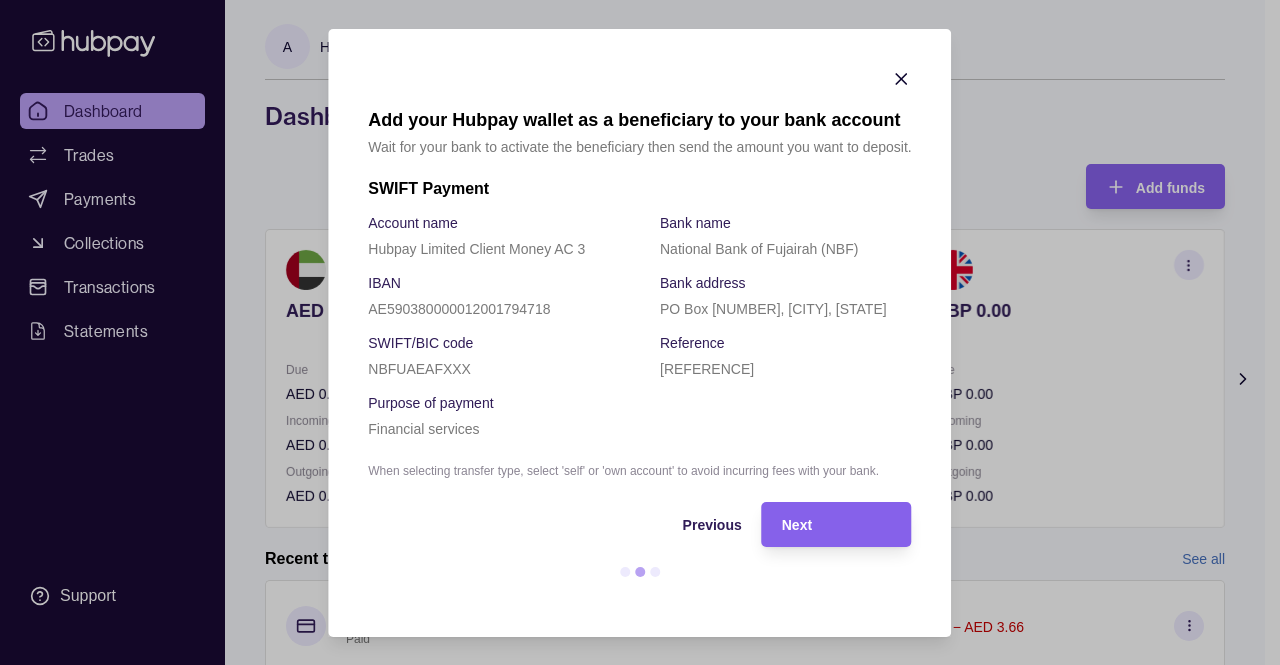 click on "Hubpay Limited Client Money AC 3" at bounding box center [476, 249] 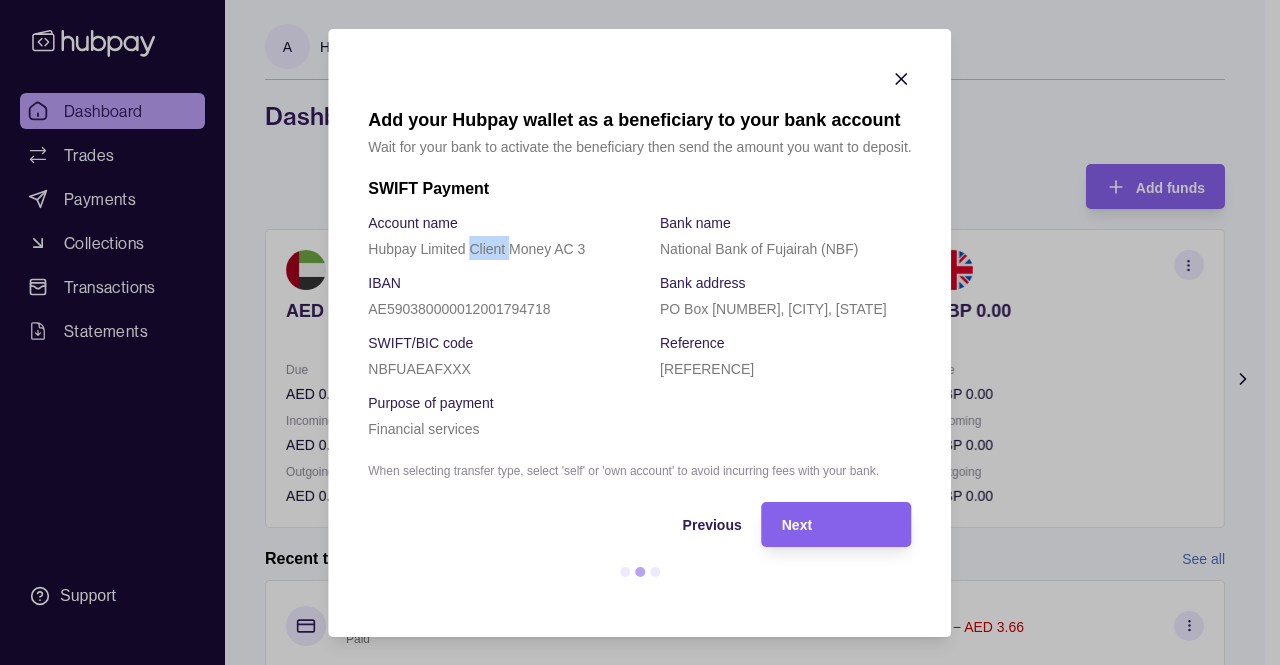 click on "Hubpay Limited Client Money AC 3" at bounding box center (476, 249) 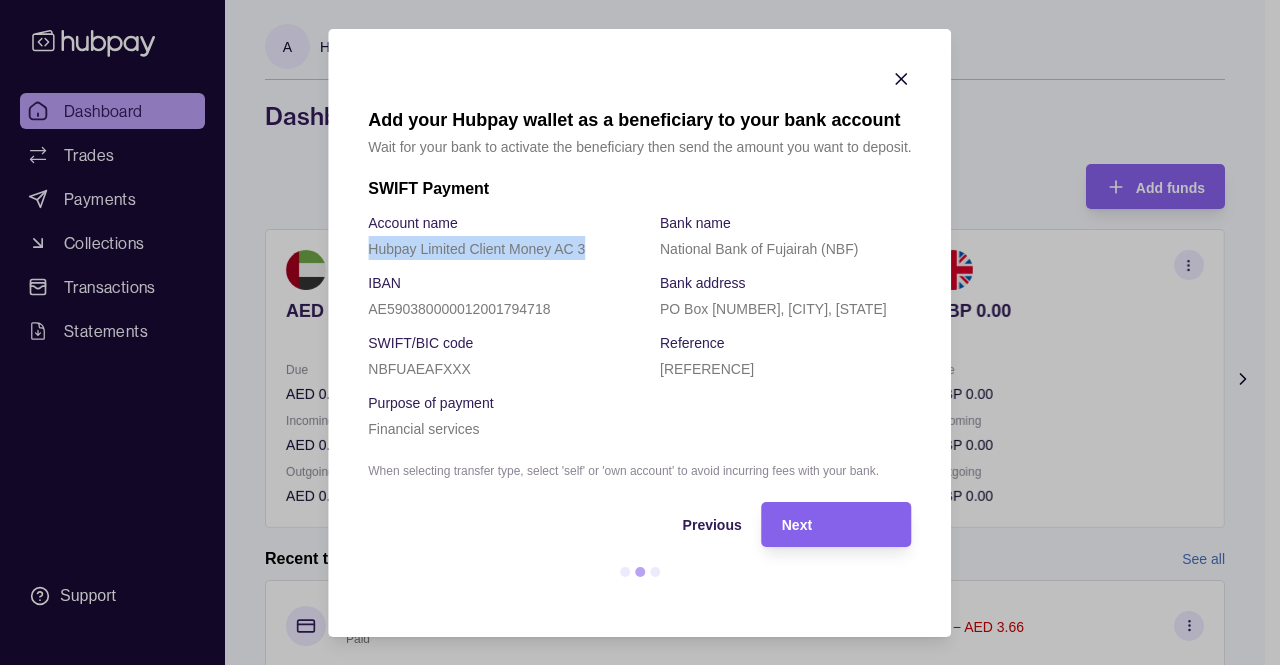 click on "Hubpay Limited Client Money AC 3" at bounding box center [476, 249] 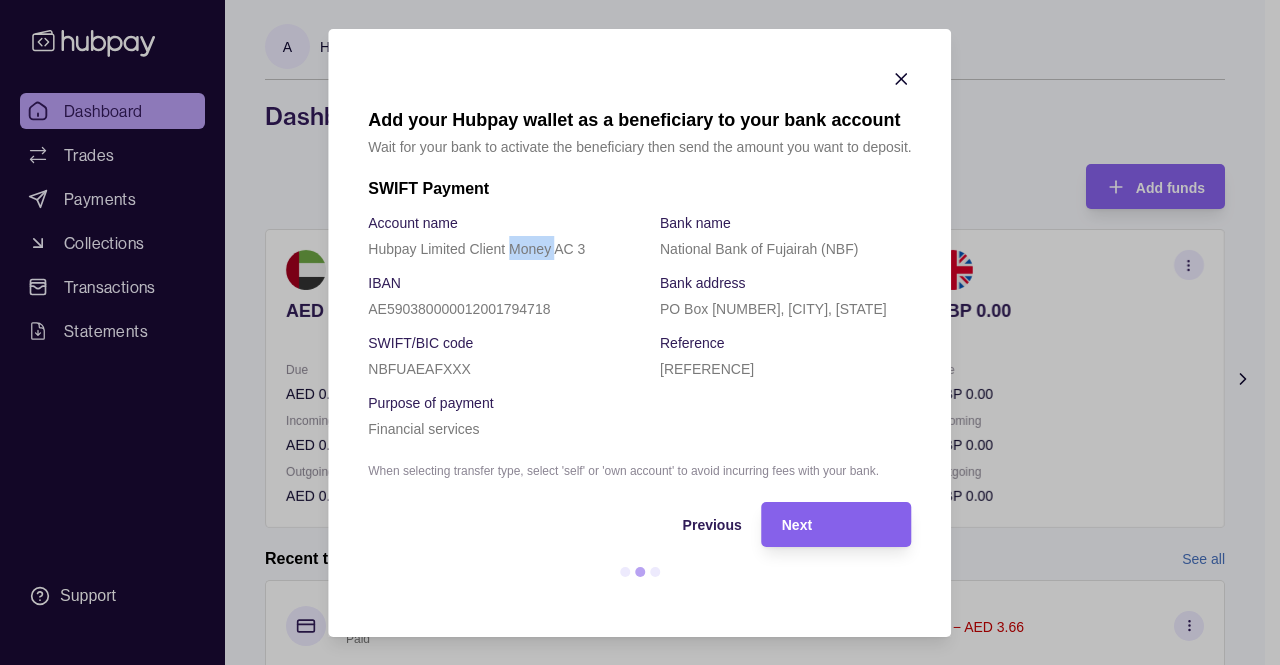 click on "Hubpay Limited Client Money AC 3" at bounding box center (494, 248) 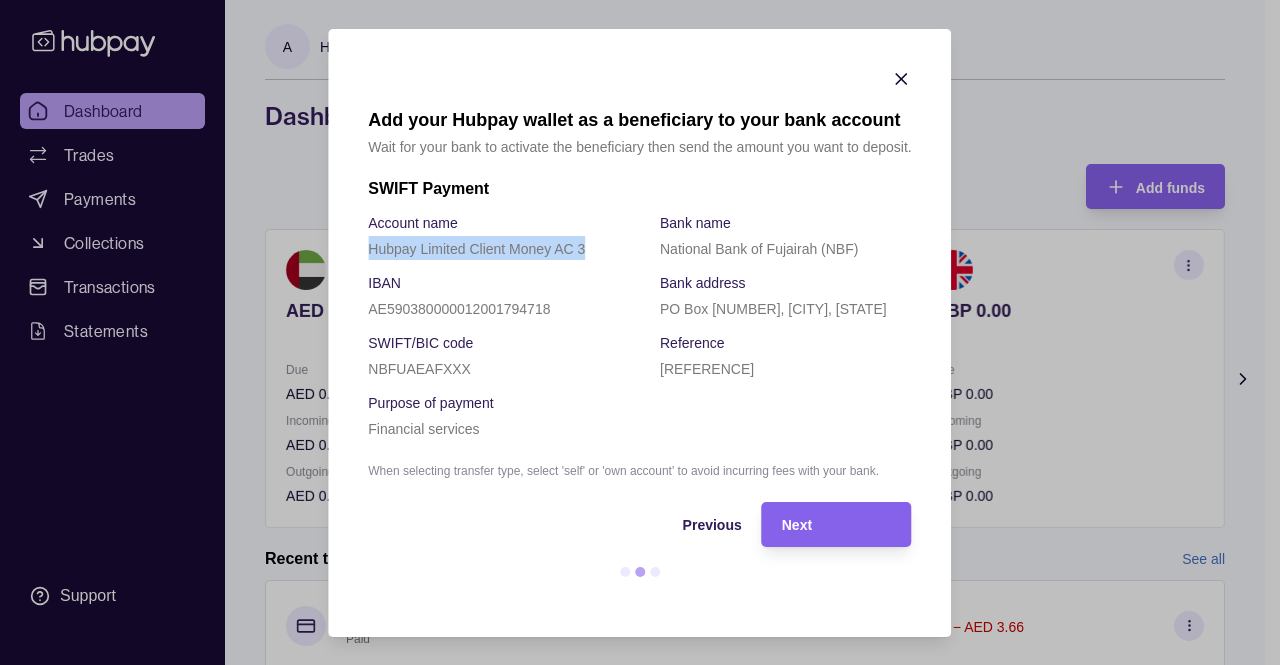 click on "Hubpay Limited Client Money AC 3" at bounding box center [494, 248] 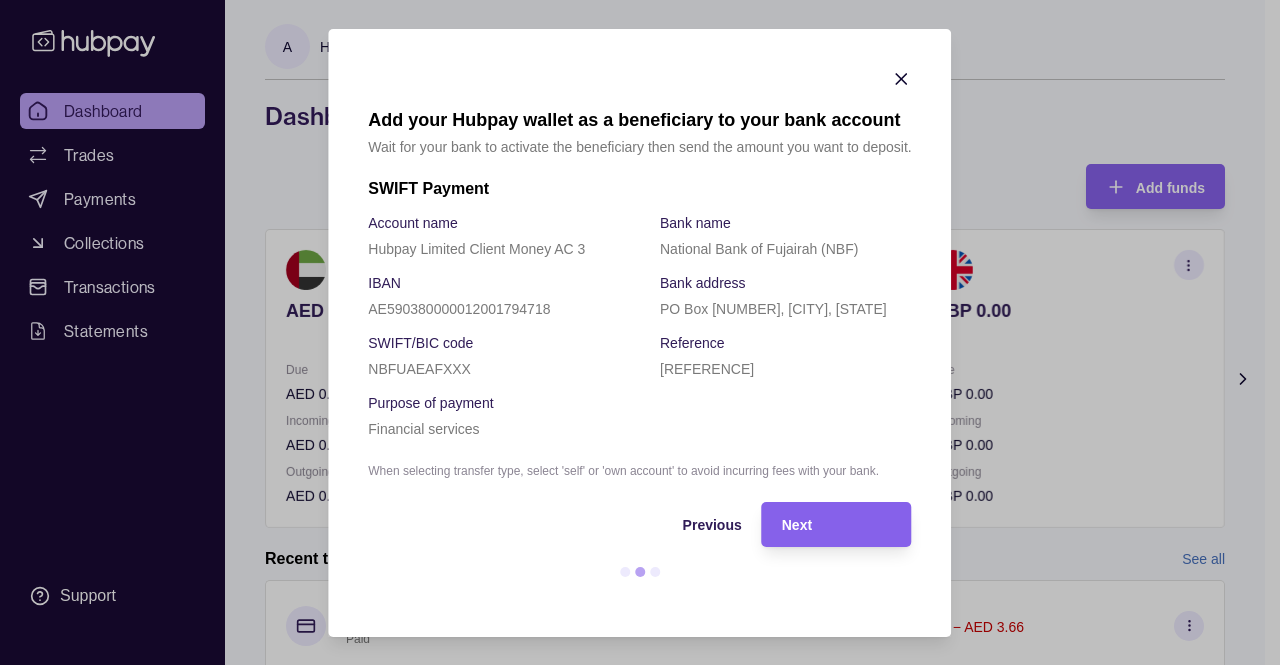 click on "Hubpay Limited Client Money AC 3" at bounding box center (476, 249) 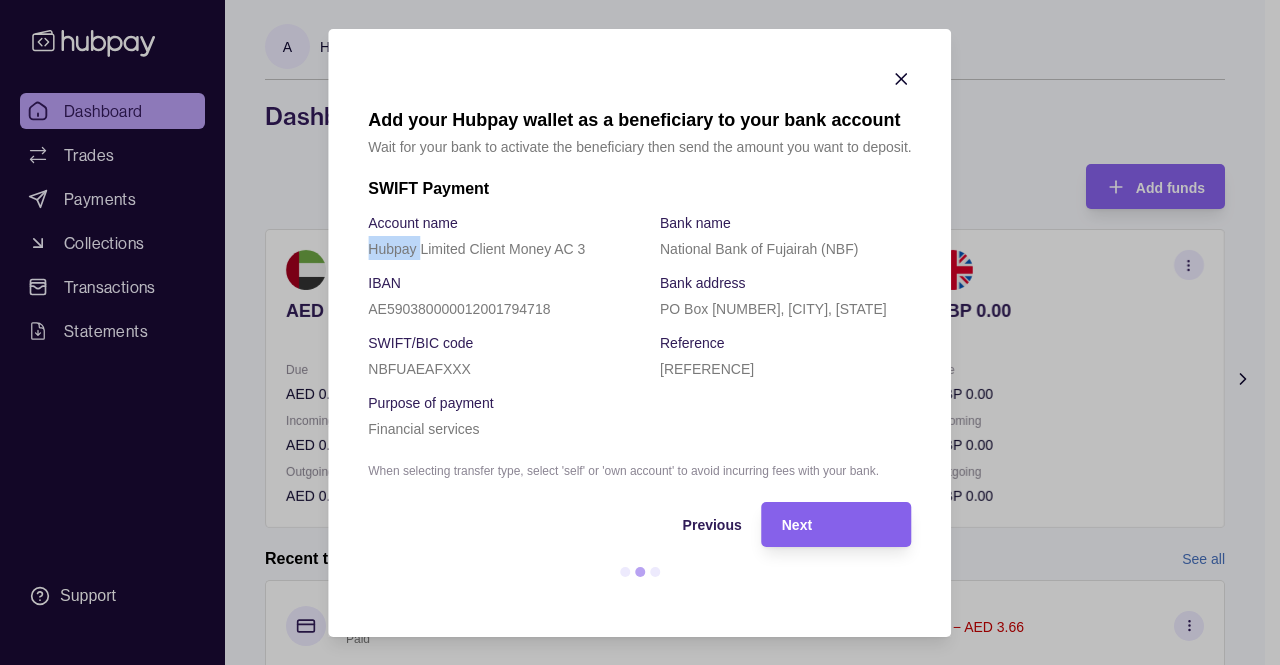 click on "Hubpay Limited Client Money AC 3" at bounding box center [476, 249] 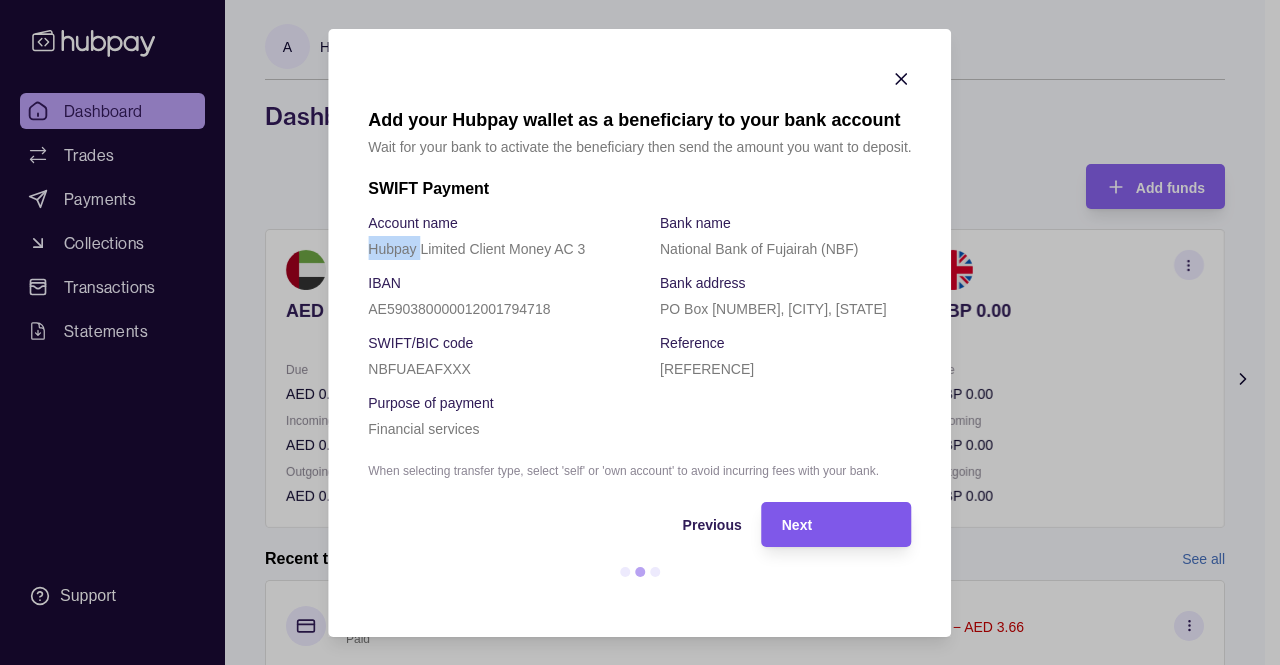 click on "Next" at bounding box center (837, 524) 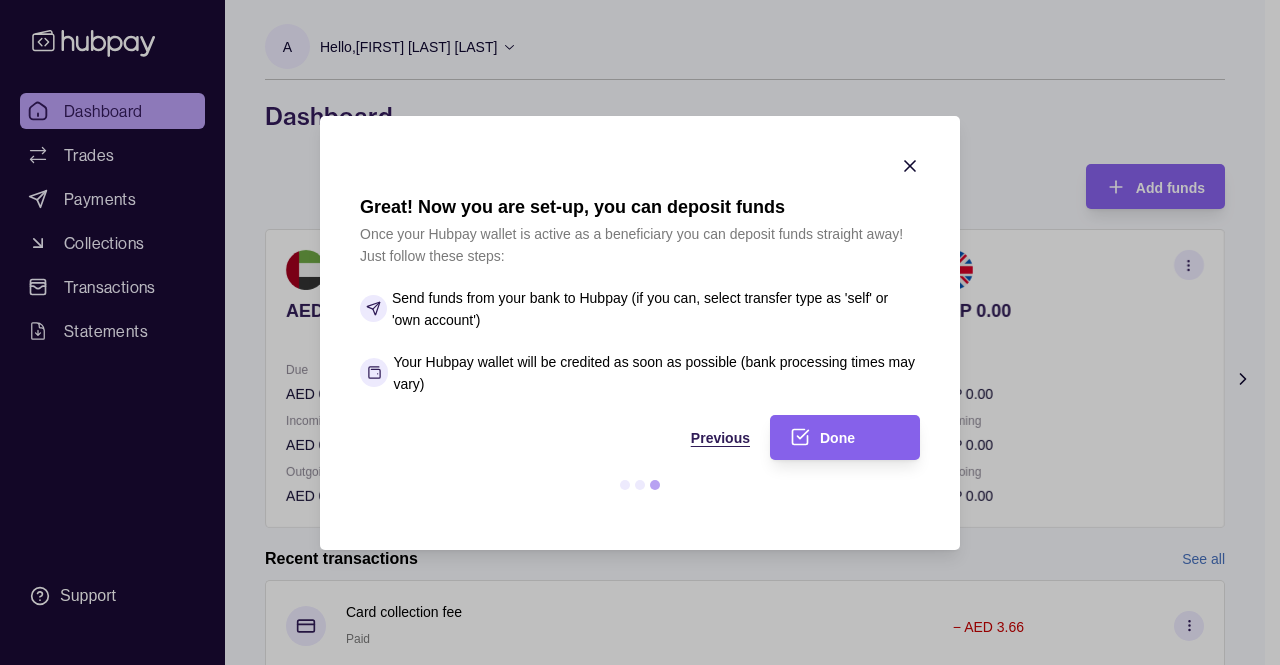 click on "Previous" at bounding box center (720, 438) 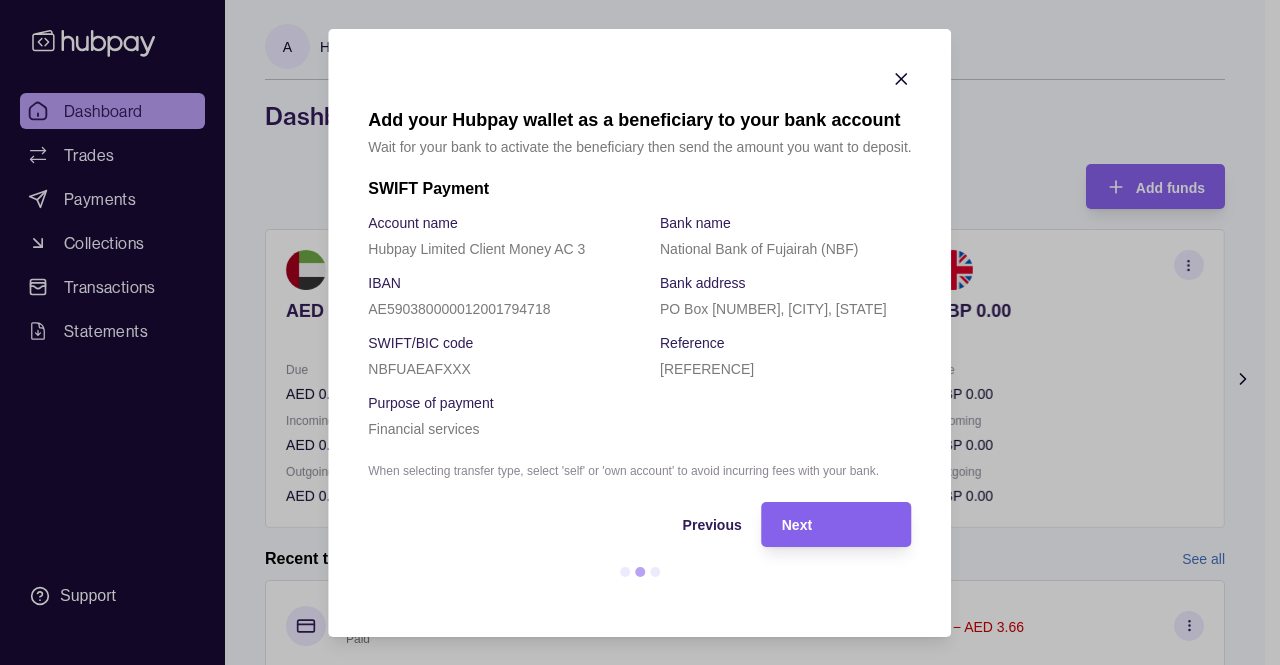 click on "Hubpay Limited Client Money AC 3" at bounding box center (476, 249) 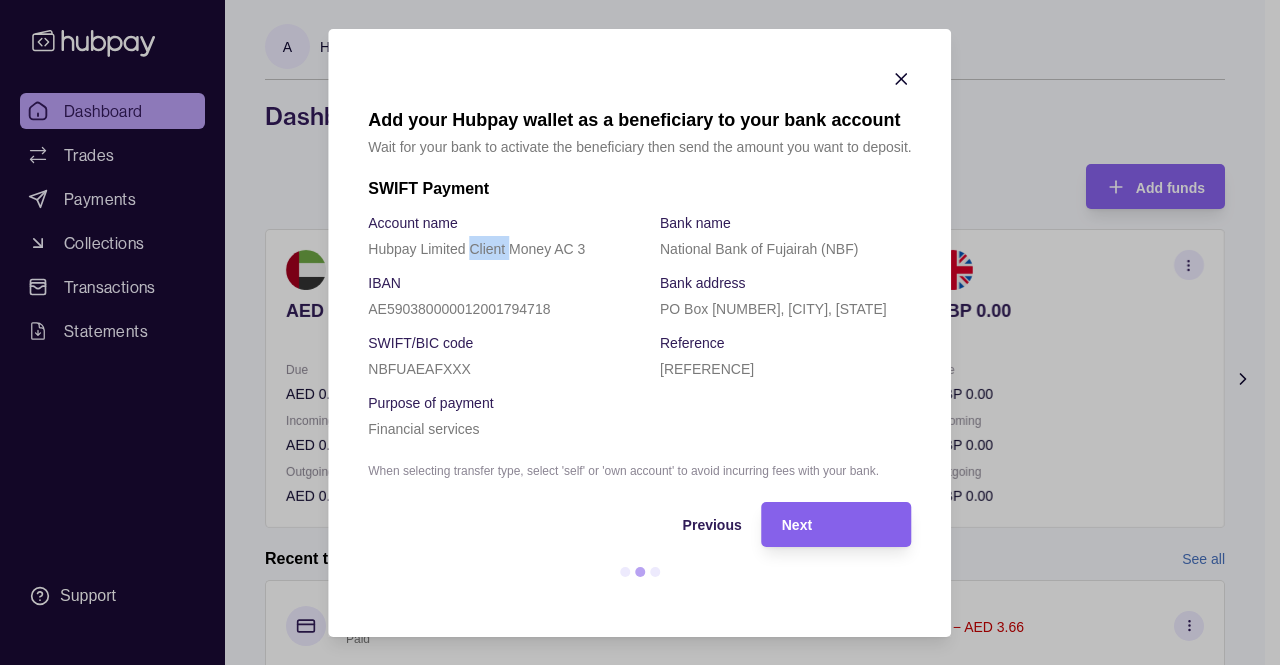 click on "Hubpay Limited Client Money AC 3" at bounding box center [476, 249] 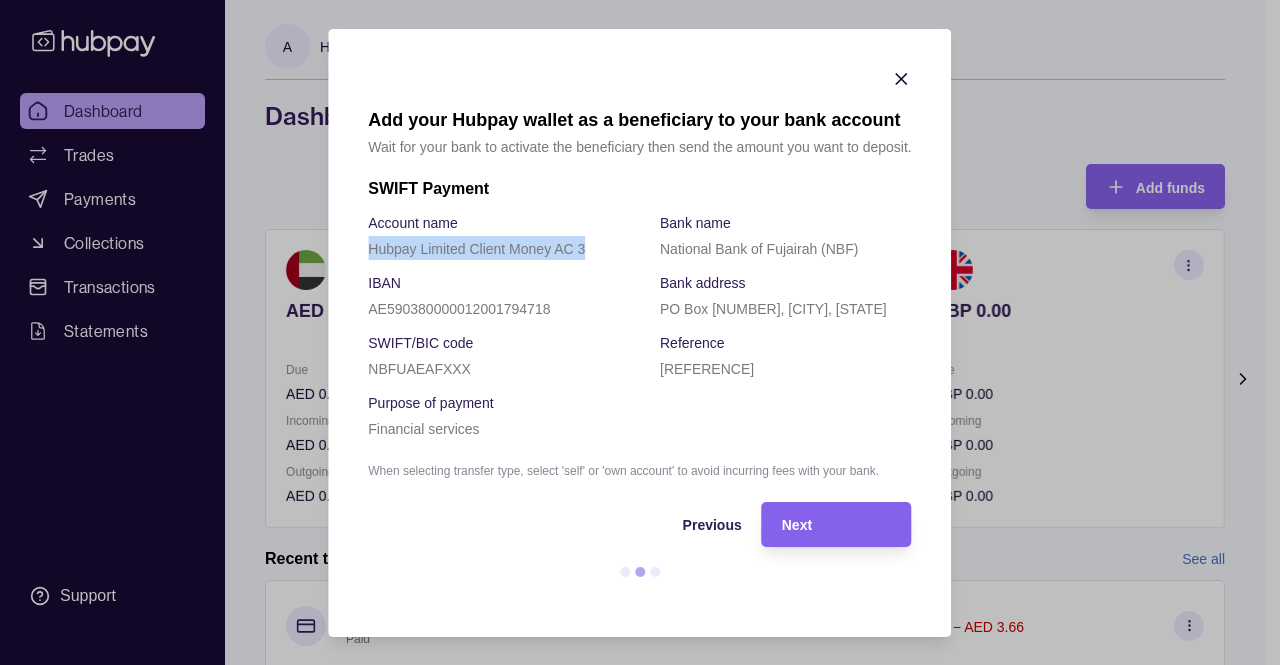 click on "Hubpay Limited Client Money AC 3" at bounding box center [476, 249] 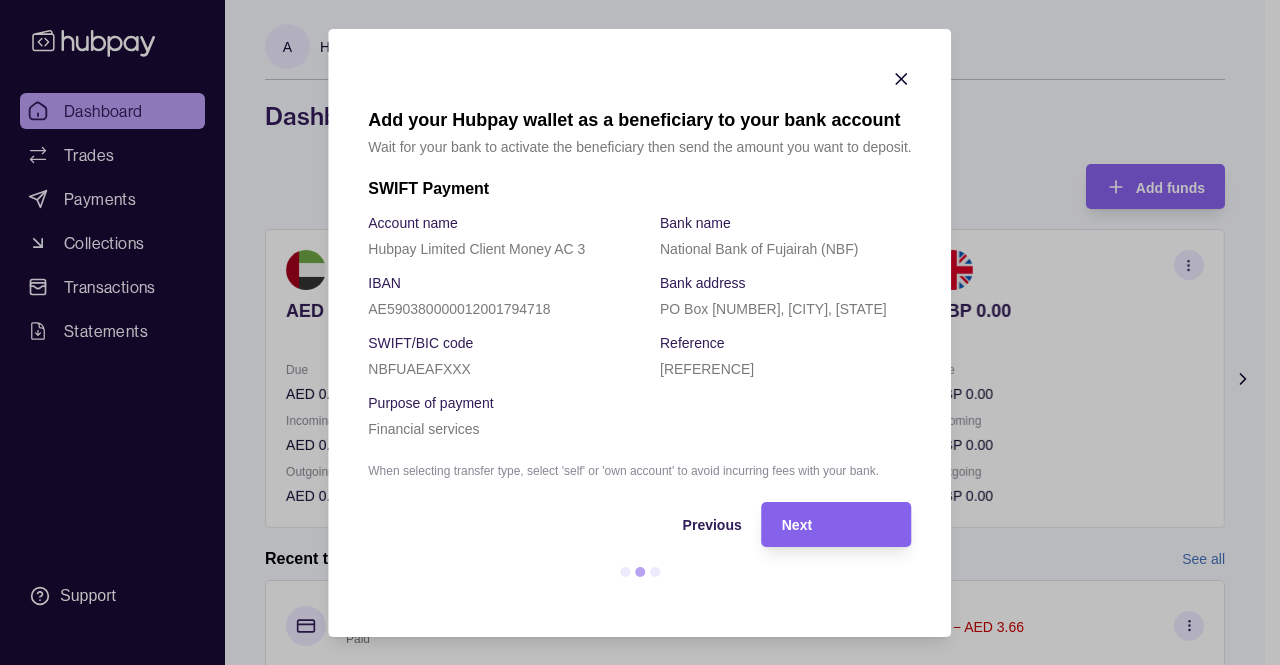 click on "Financial services" at bounding box center [423, 429] 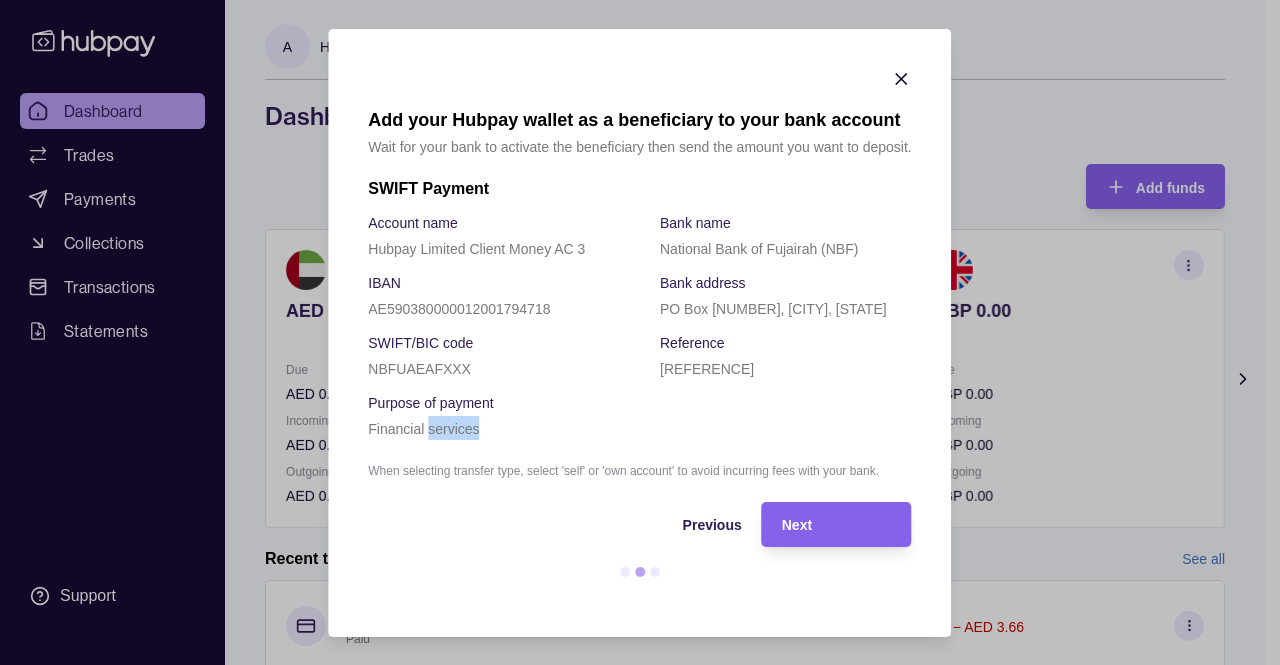 click on "Financial services" at bounding box center [423, 429] 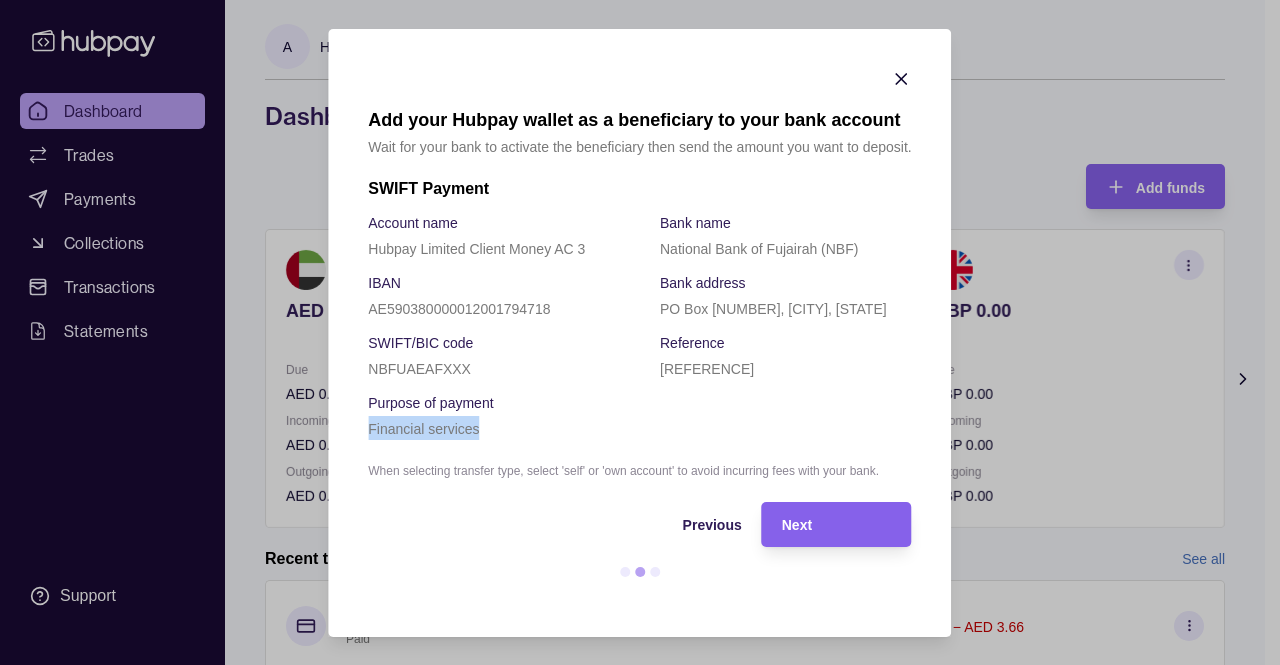 click on "Financial services" at bounding box center [423, 429] 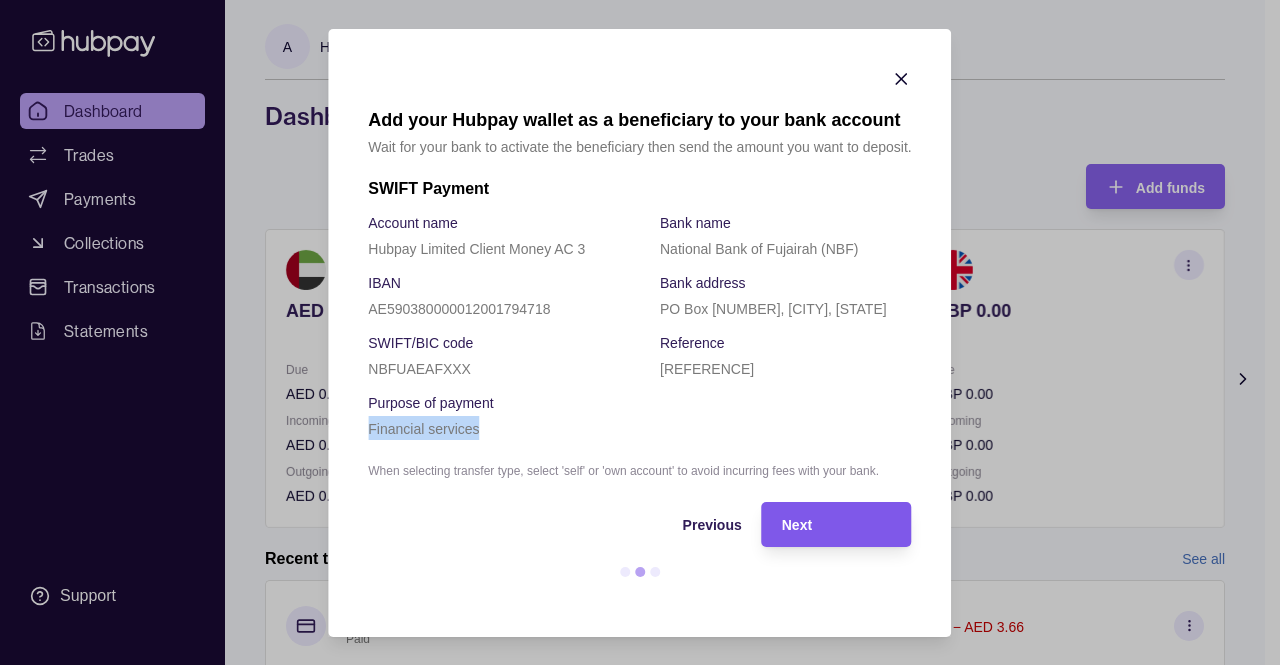 click on "Next" at bounding box center [837, 524] 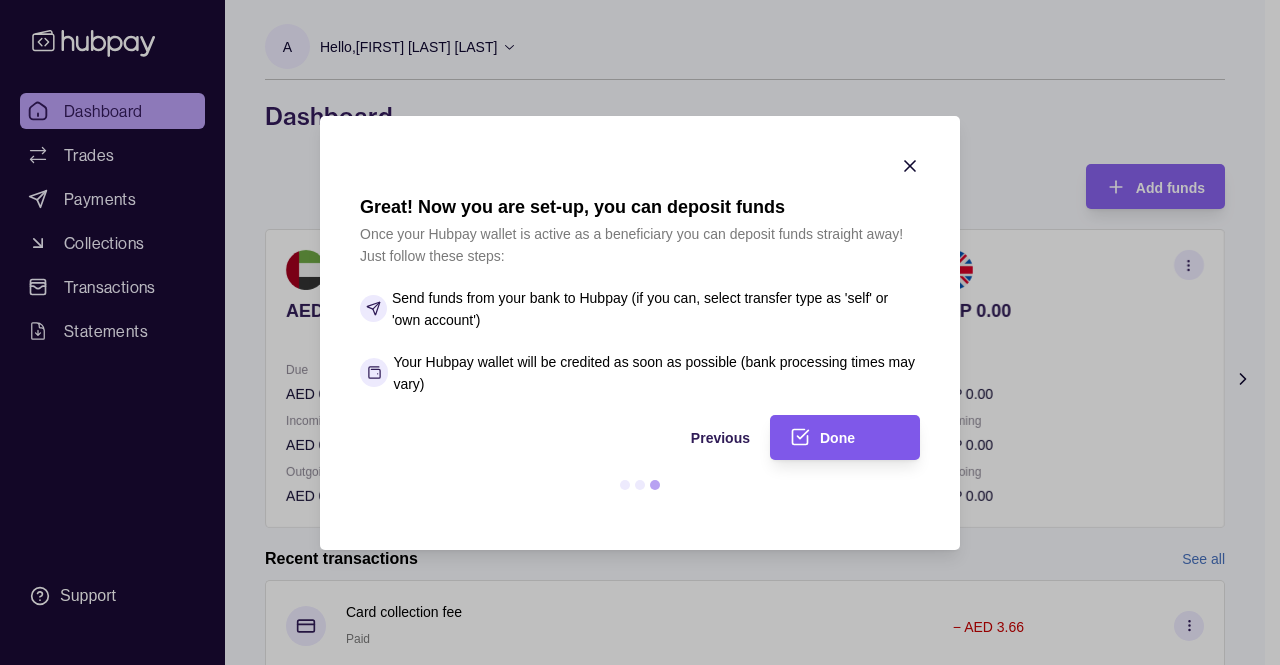 click on "Done" at bounding box center (830, 437) 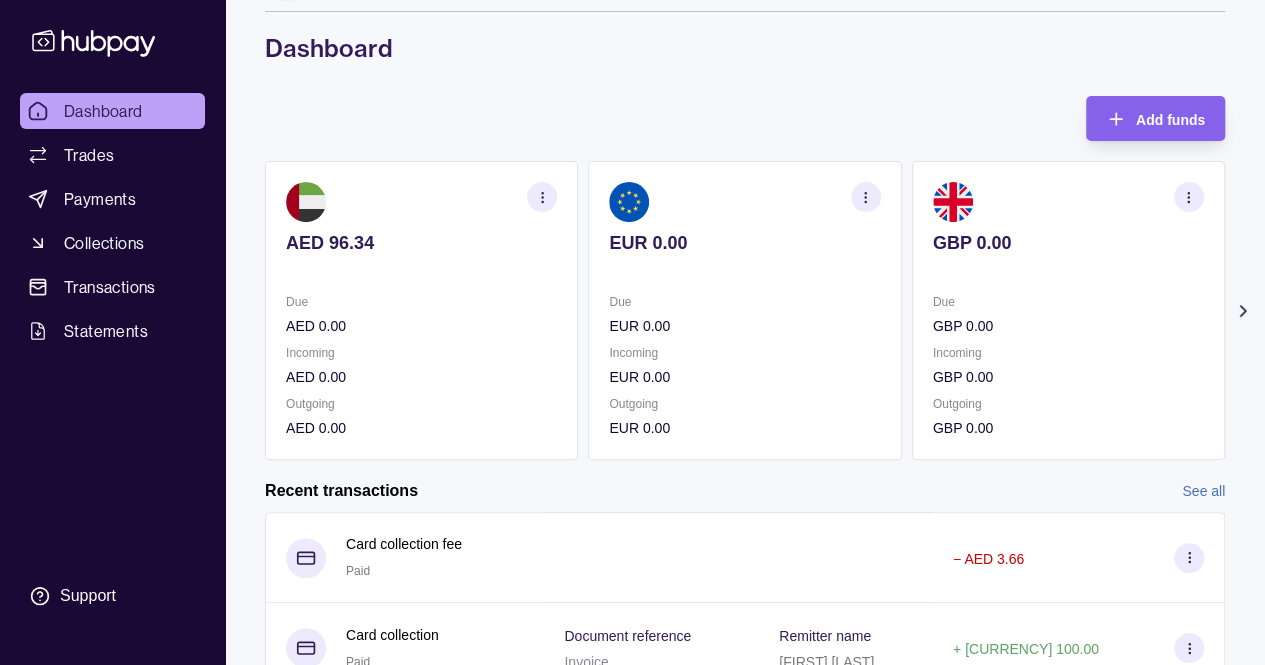 scroll, scrollTop: 0, scrollLeft: 0, axis: both 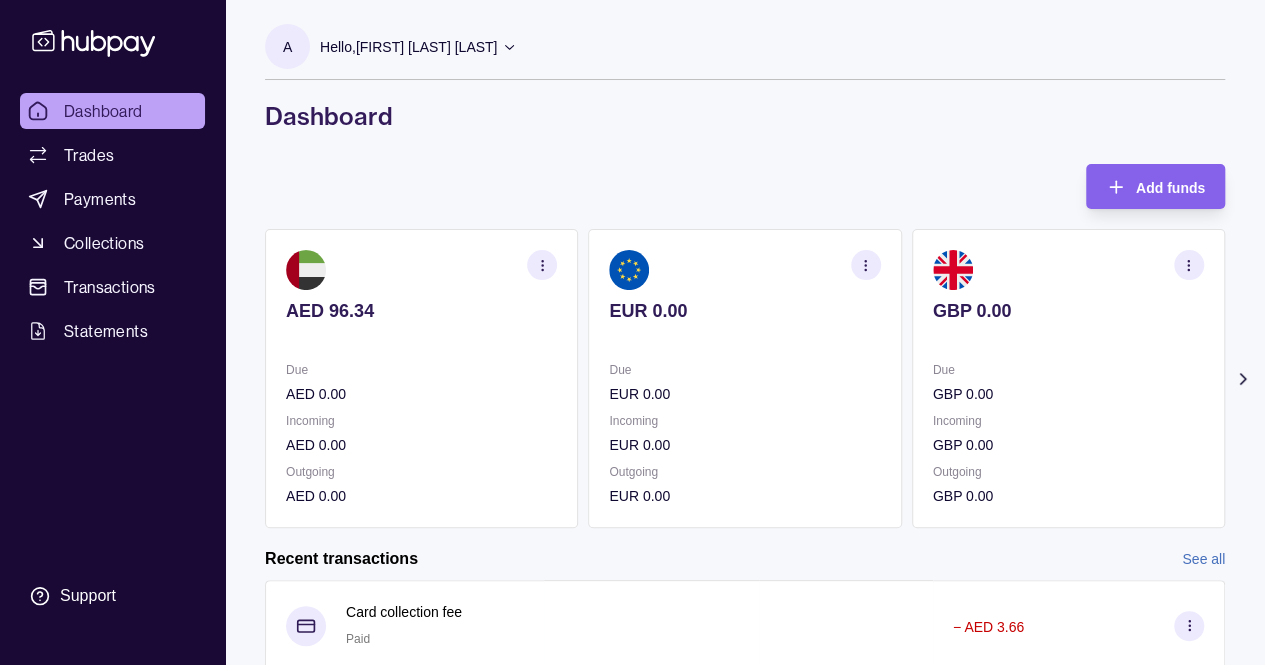 click 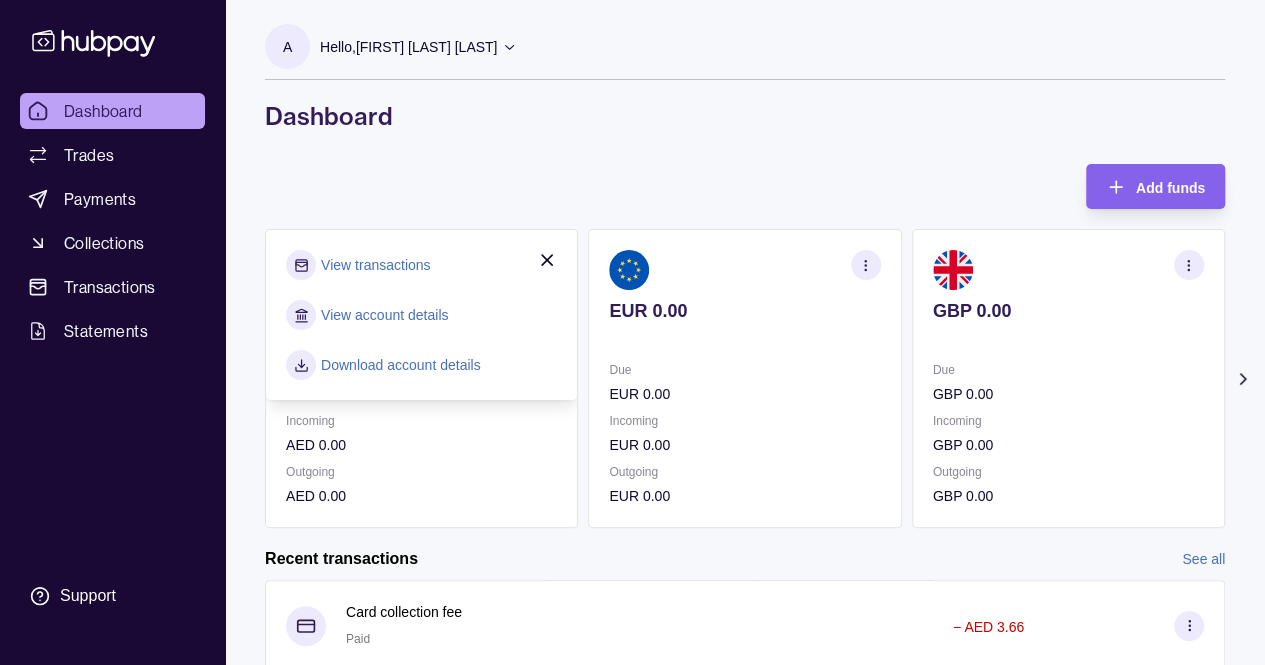 click on "Download account details" at bounding box center [401, 365] 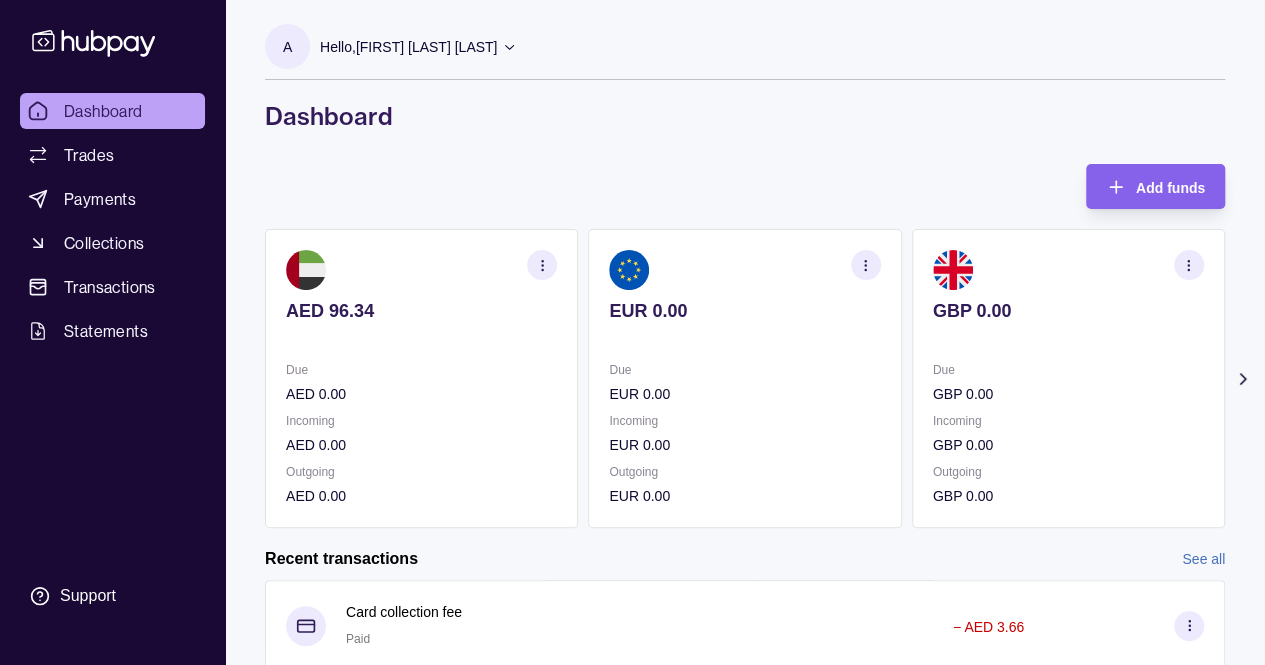 click on "AED 96.34" at bounding box center (421, 311) 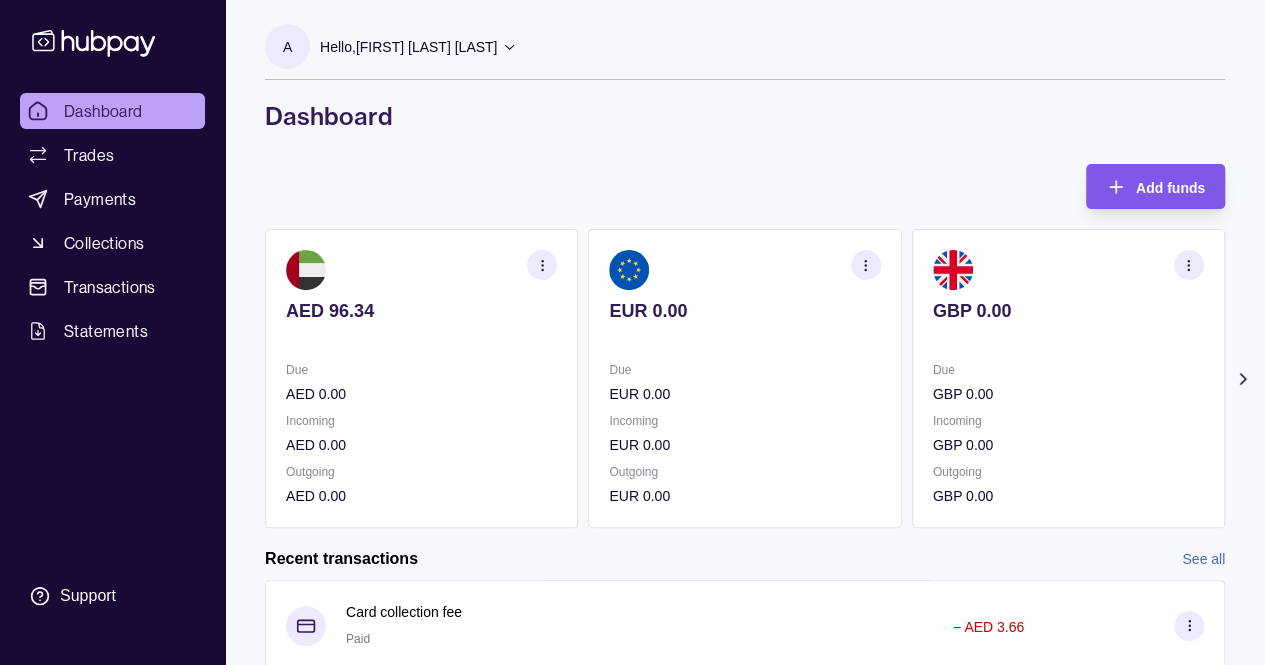click 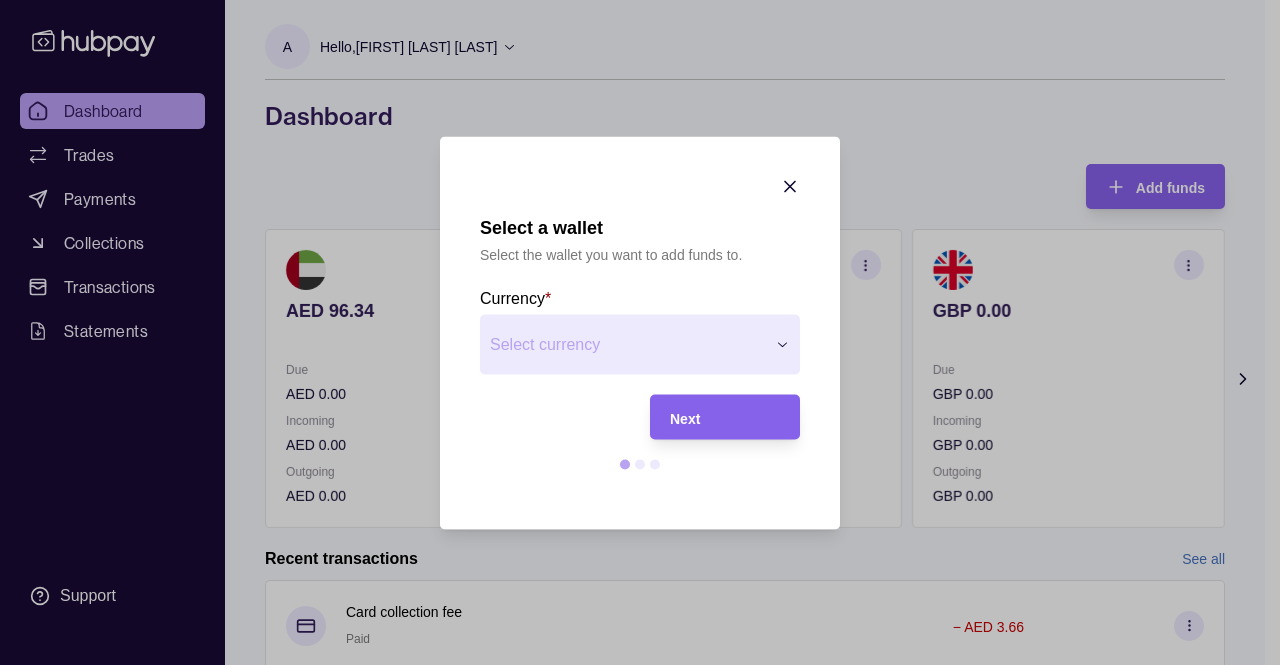 click on "Select a wallet Select the wallet you want to add funds to. Currency  * Select currency *** *** *** *** Next" at bounding box center [632, 826] 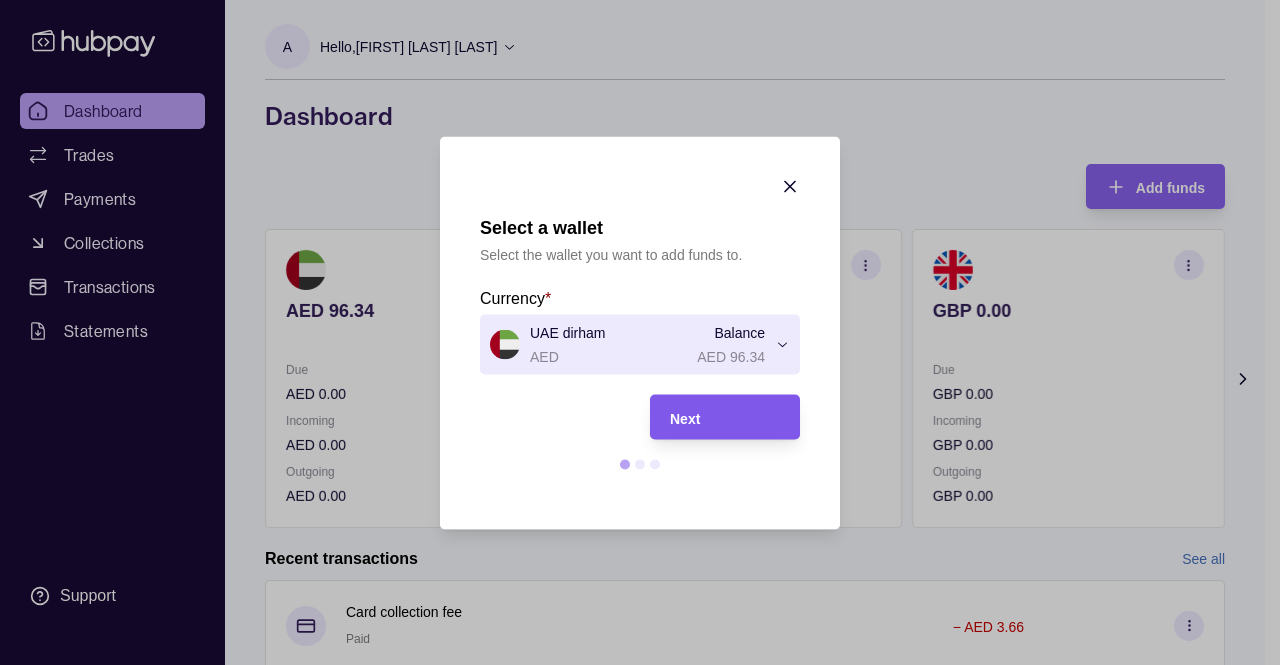 click on "Next" at bounding box center [725, 417] 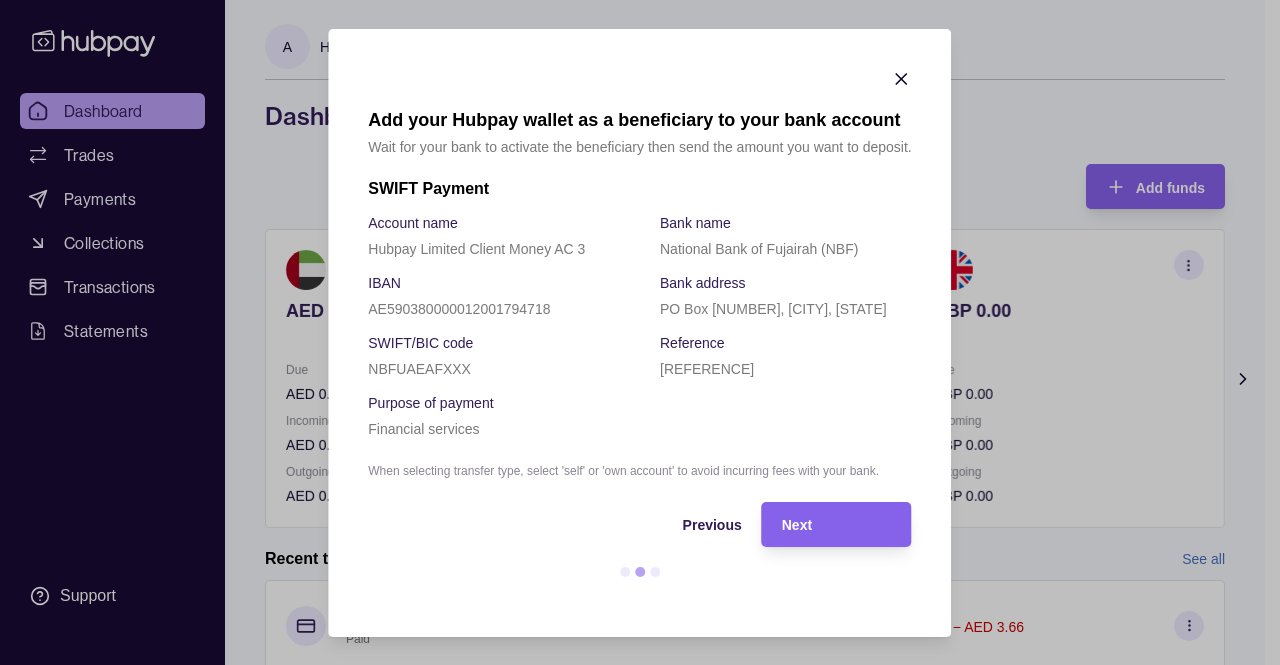 click on "Hubpay Limited Client Money AC 3" at bounding box center [476, 249] 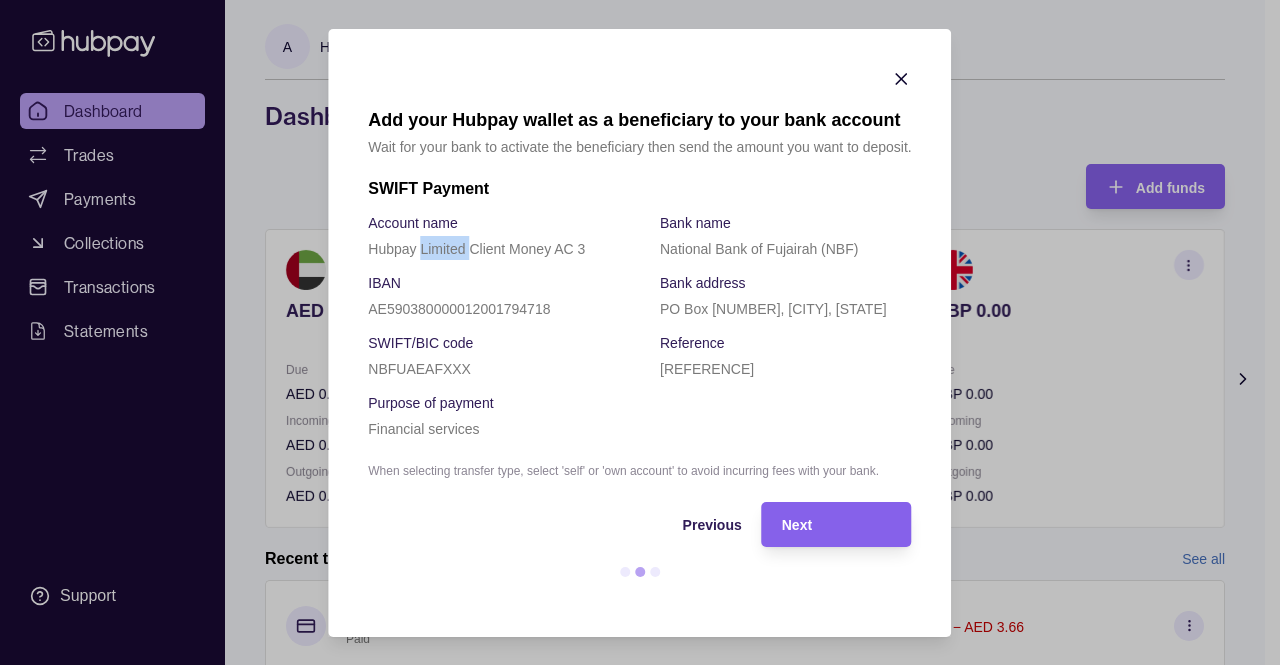 click on "Hubpay Limited Client Money AC 3" at bounding box center [476, 249] 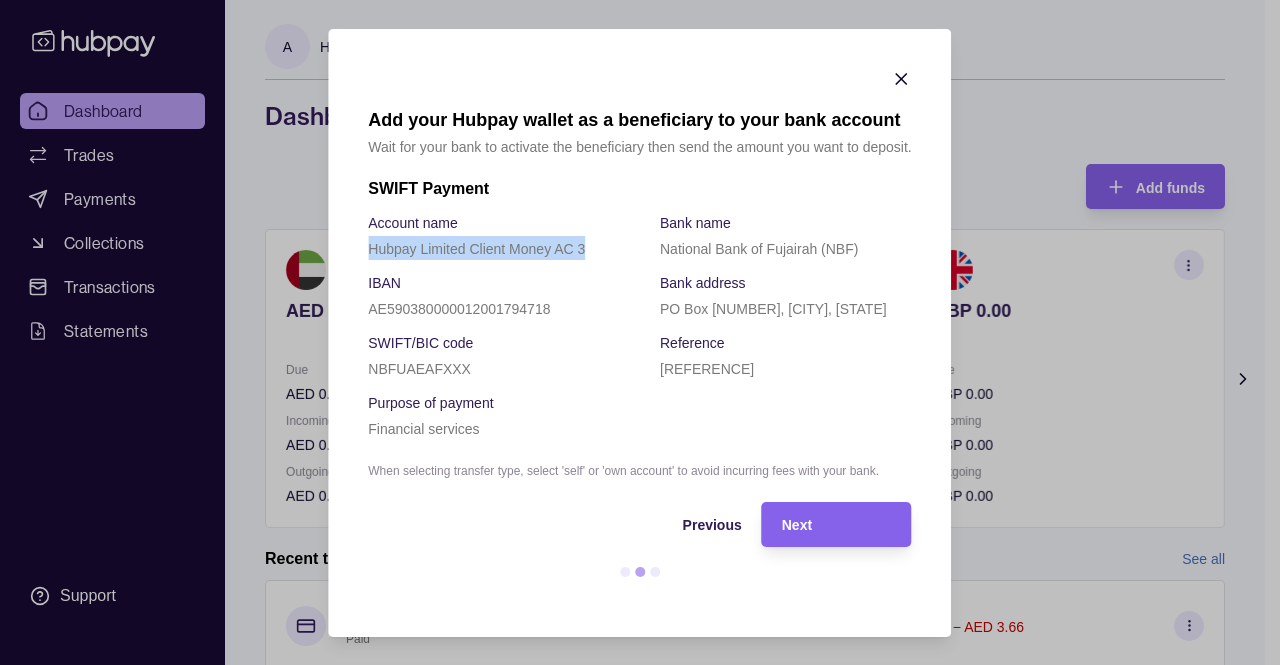 click on "Hubpay Limited Client Money AC 3" at bounding box center [476, 249] 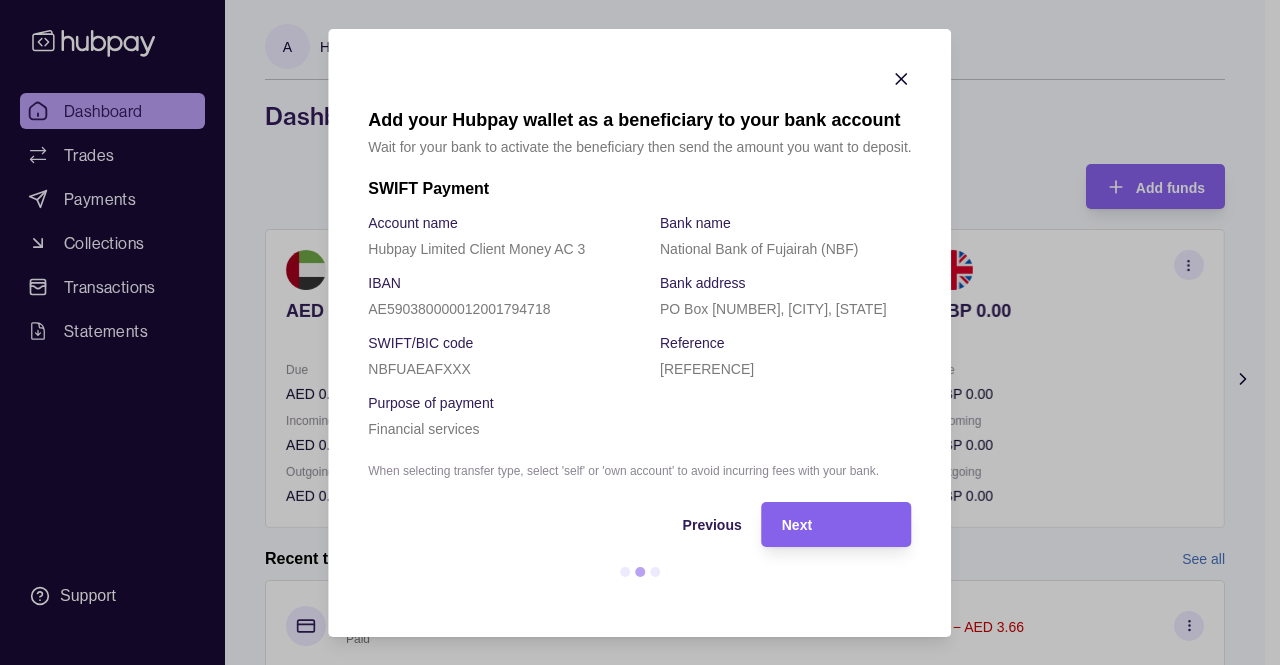click on "Hubpay Limited Client Money AC 3" at bounding box center (476, 249) 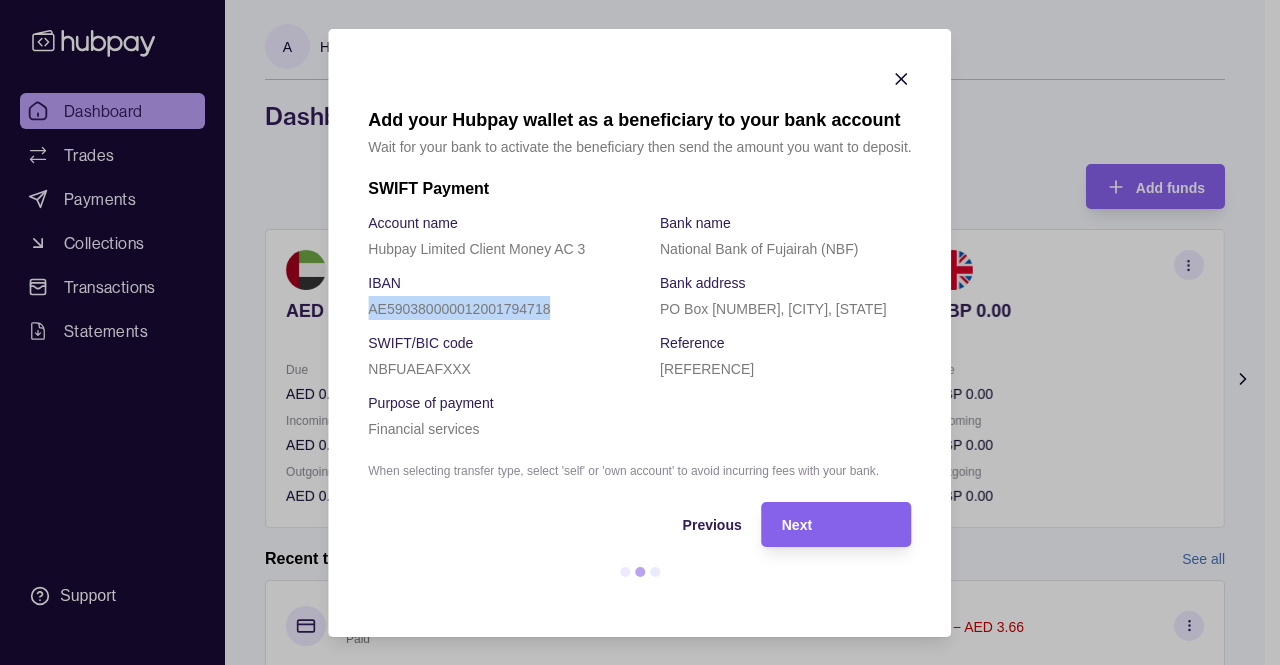 click on "AE590380000012001794718" at bounding box center (459, 309) 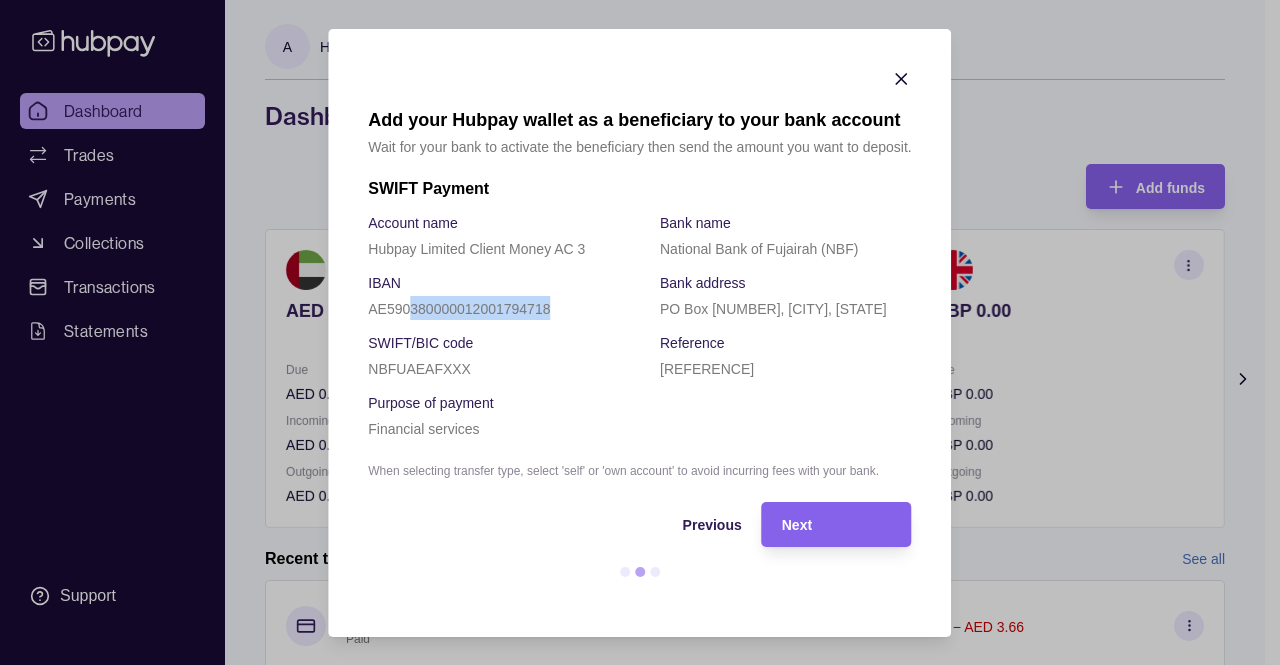 drag, startPoint x: 412, startPoint y: 311, endPoint x: 614, endPoint y: 315, distance: 202.0396 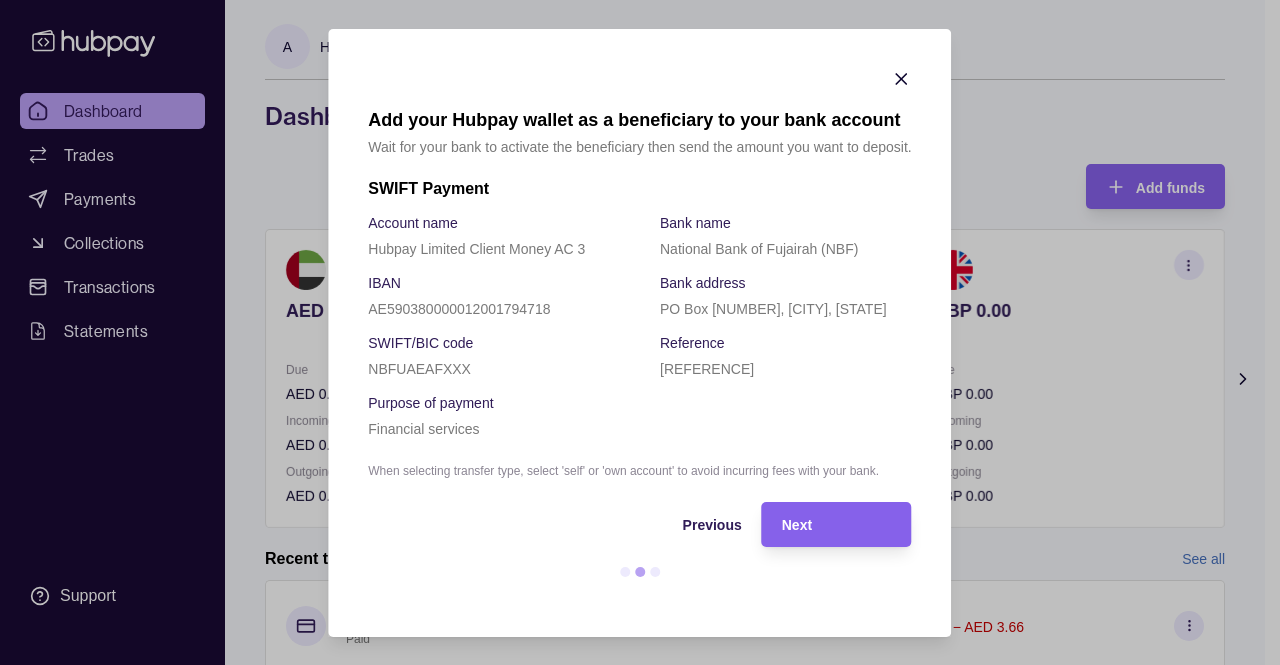 click on "Hubpay Limited Client Money AC 3" at bounding box center [476, 249] 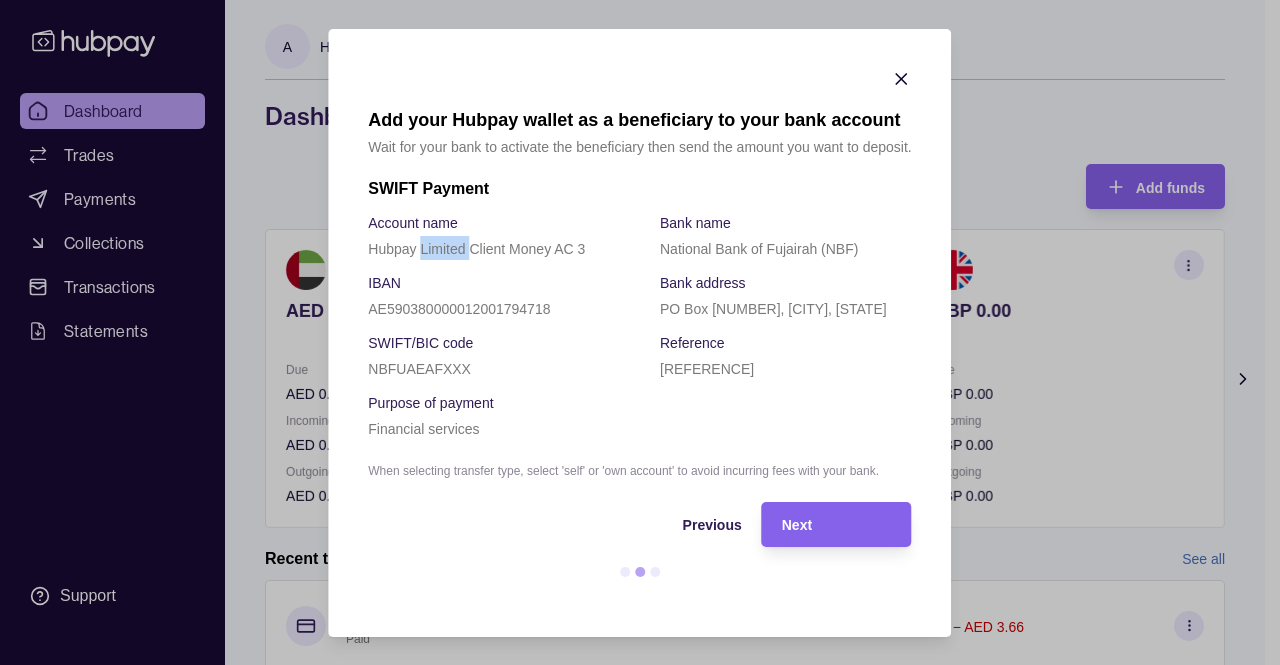 click on "Hubpay Limited Client Money AC 3" at bounding box center (476, 249) 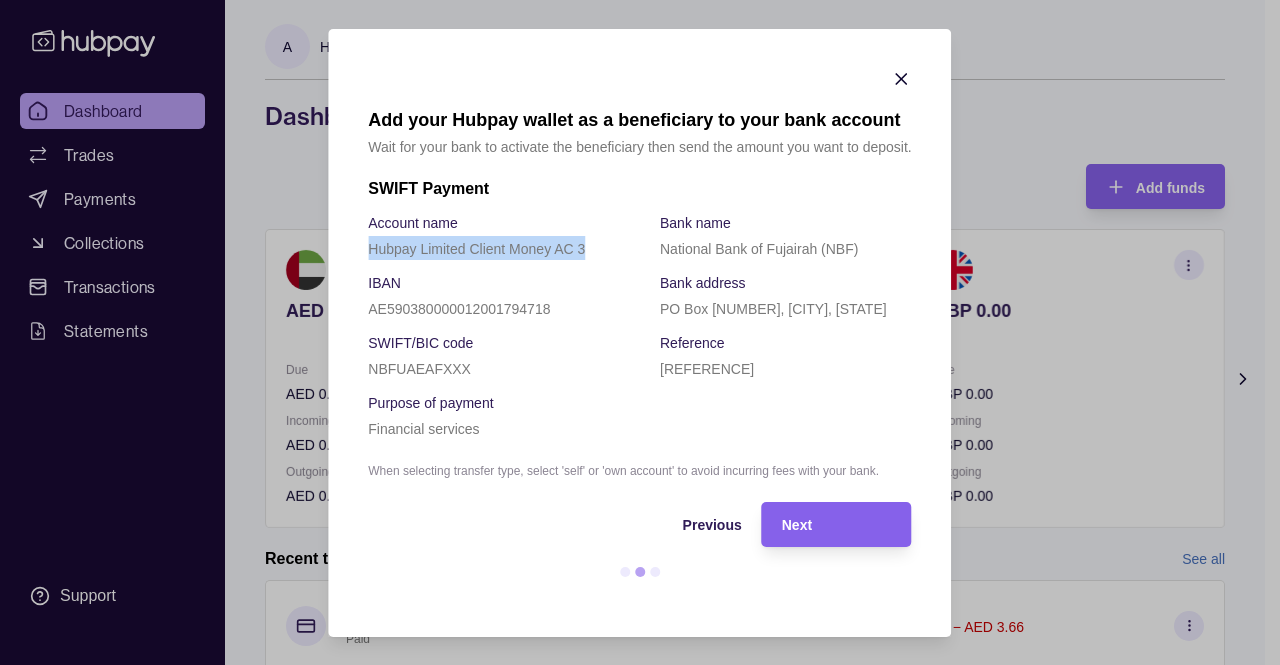 click on "Hubpay Limited Client Money AC 3" at bounding box center [476, 249] 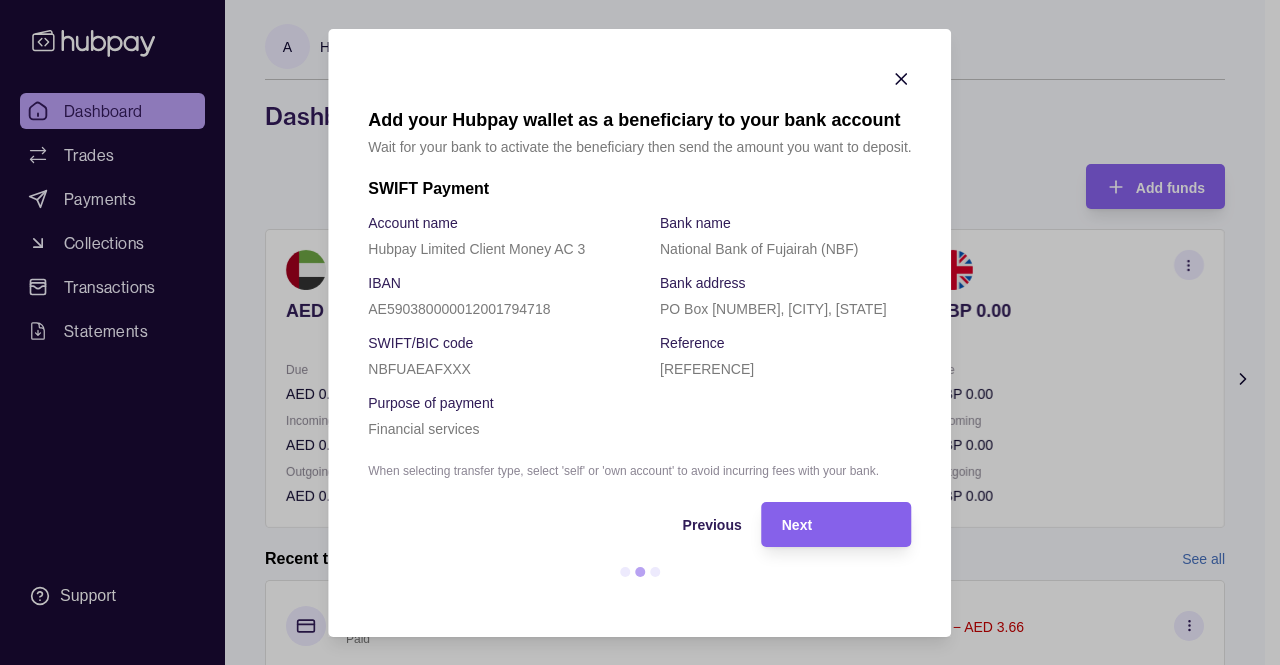click on "Account name Hubpay Limited Client Money AC 3 Bank name National Bank of Fujairah (NBF) IBAN [IBAN] Bank address PO Box [NUMBER], [CITY], [STATE] SWIFT/BIC code [SWIFT_CODE] Reference [REFERENCE] Purpose of payment Financial services" at bounding box center [639, 325] 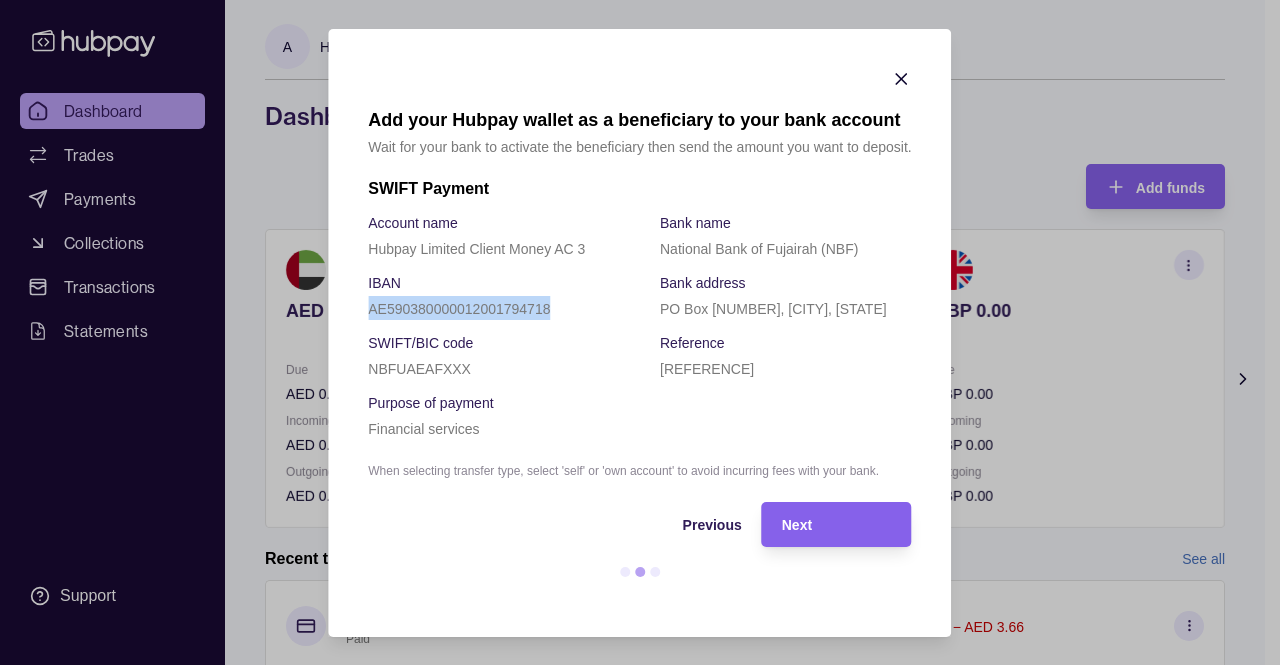 click on "Account name Hubpay Limited Client Money AC 3 Bank name National Bank of Fujairah (NBF) IBAN [IBAN] Bank address PO Box [NUMBER], [CITY], [STATE] SWIFT/BIC code [SWIFT_CODE] Reference [REFERENCE] Purpose of payment Financial services" at bounding box center [639, 325] 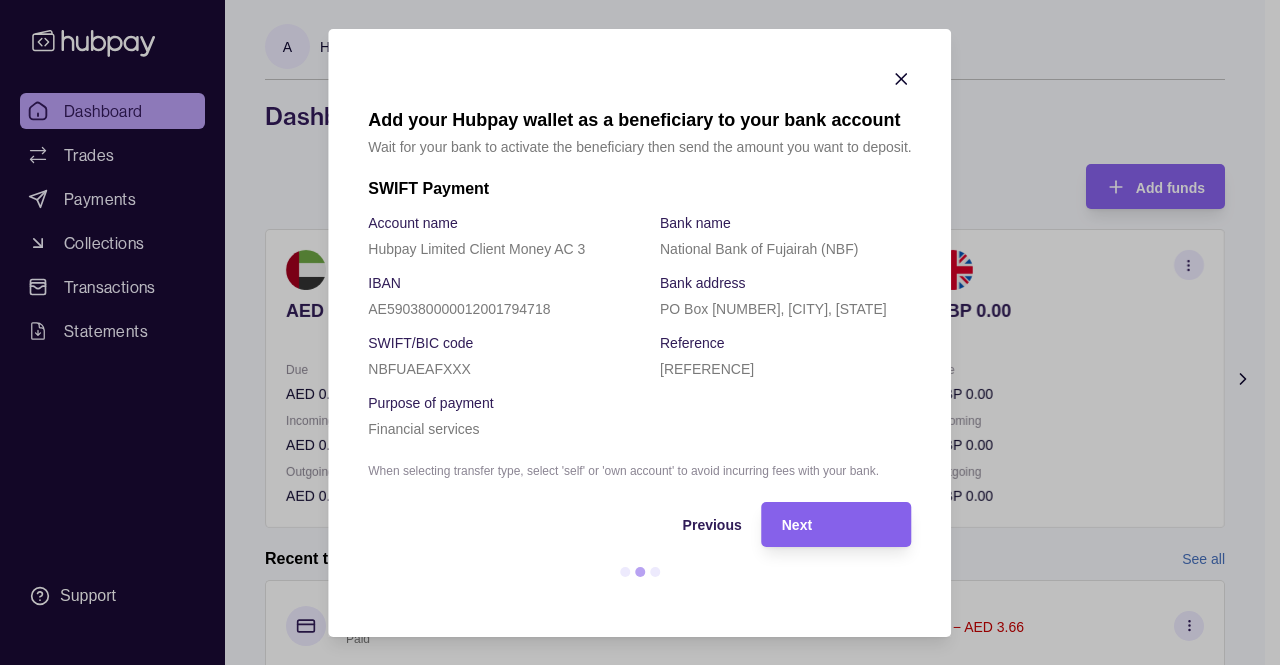 click on "Select the wallet you want to add funds to. Currency UAE dirham AED Balance AED 96.34 *** *** *** *** Next Add your Hubpay wallet as a beneficiary to your bank account Wait for your bank to activate the beneficiary then send the amount you want to deposit. SWIFT Payment Account name Hubpay Limited Client Money AC 3 Bank name National Bank of Fujairah (NBF) IBAN [IBAN] Bank address PO Box [NUMBER], [CITY], [STATE] SWIFT/BIC code [SWIFT_CODE] Reference [REFERENCE] Purpose of payment Financial services When selecting transfer type, select 'self' or 'own account' to avoid incurring fees with your bank. Previous Next" at bounding box center [639, 333] 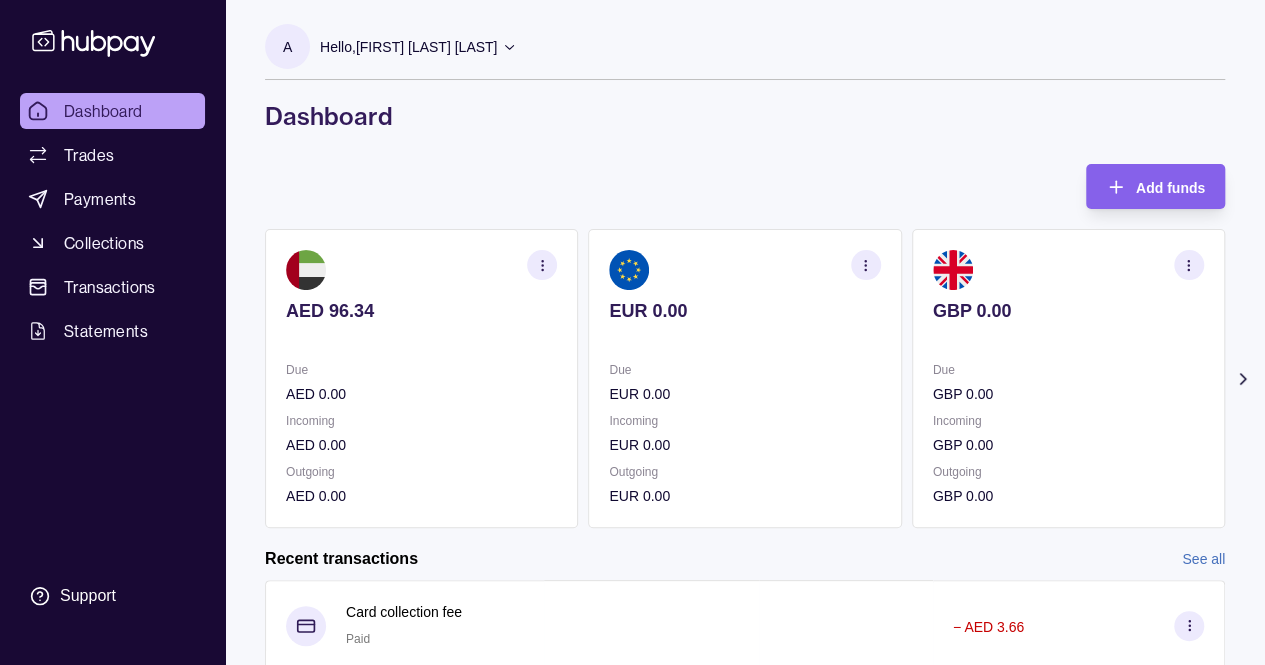 click on "Hello, [FIRST] [LAST] [LAST]" at bounding box center [408, 47] 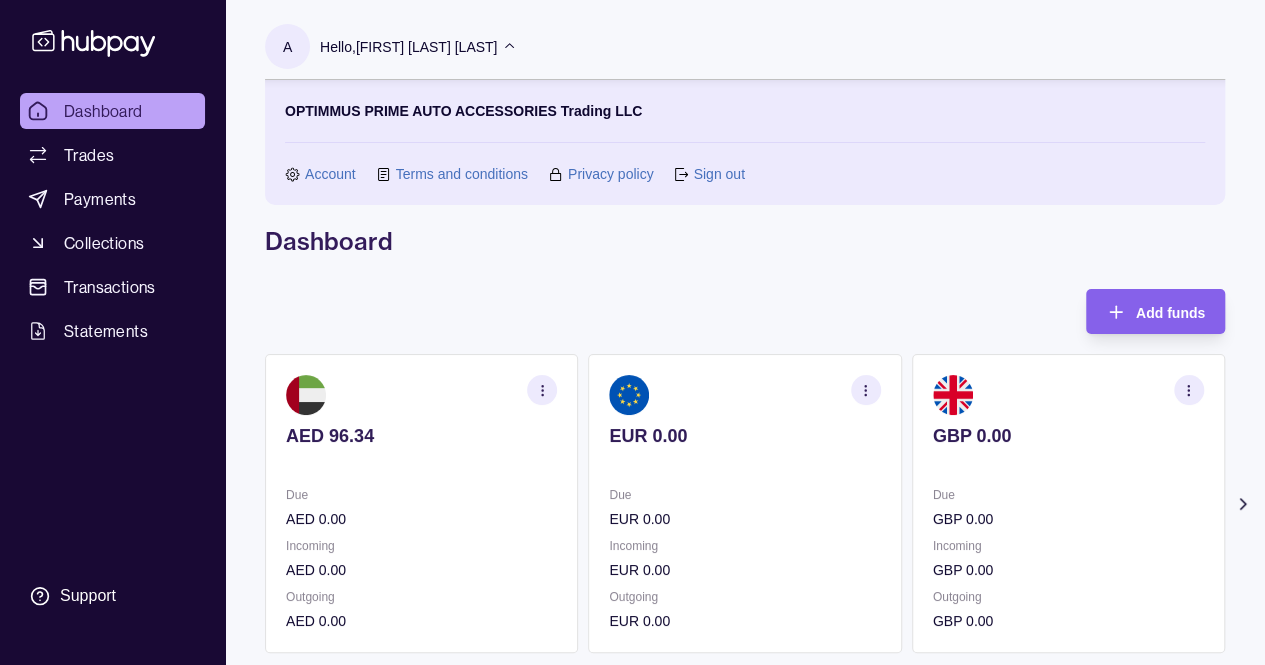 click on "Account" at bounding box center [320, 174] 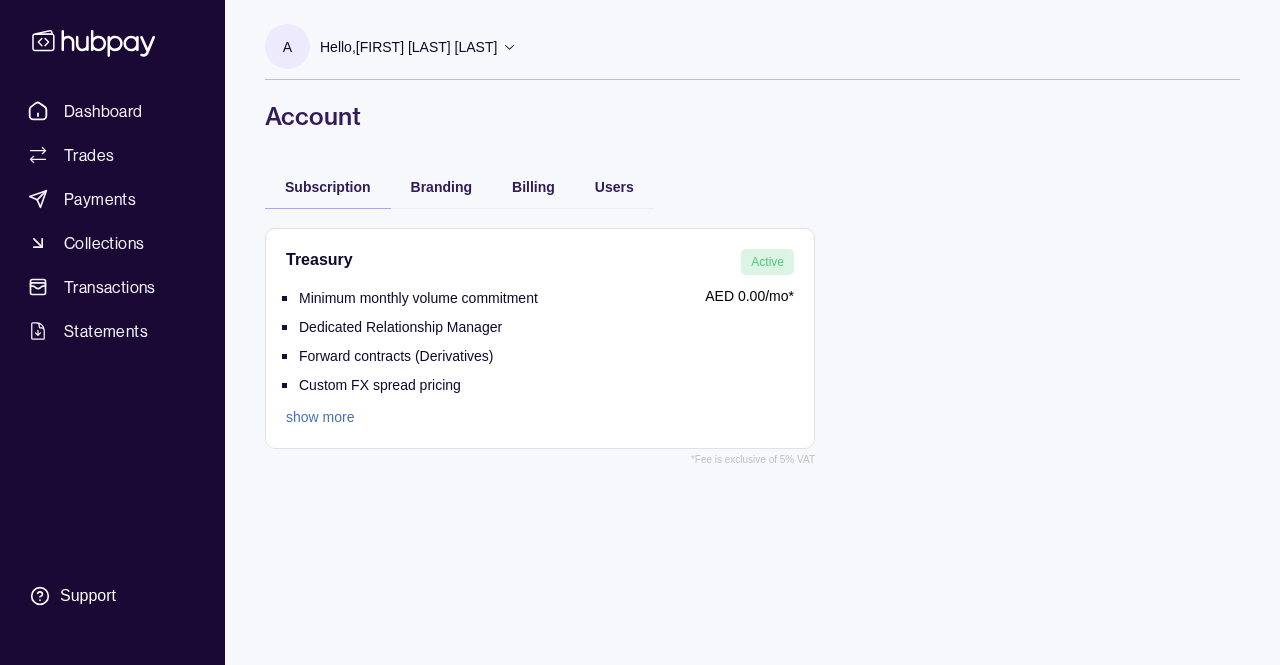 click on "show more" at bounding box center [412, 417] 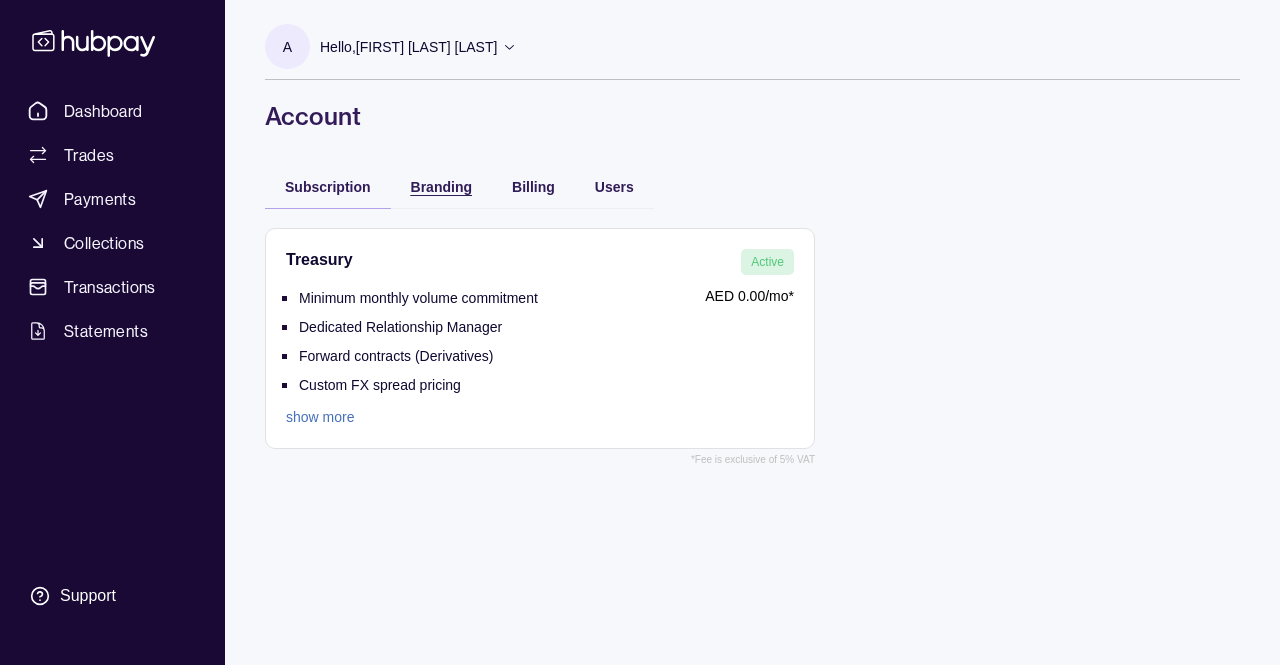 click on "Branding" at bounding box center (441, 187) 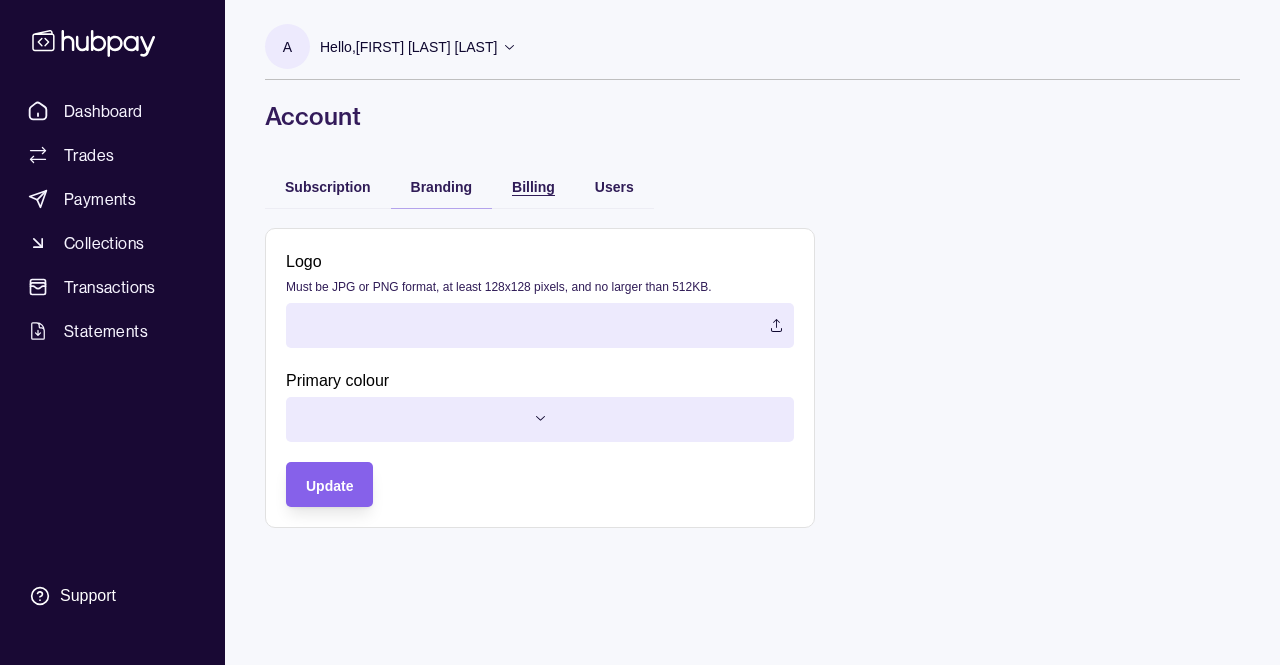 click on "Billing" at bounding box center (518, 186) 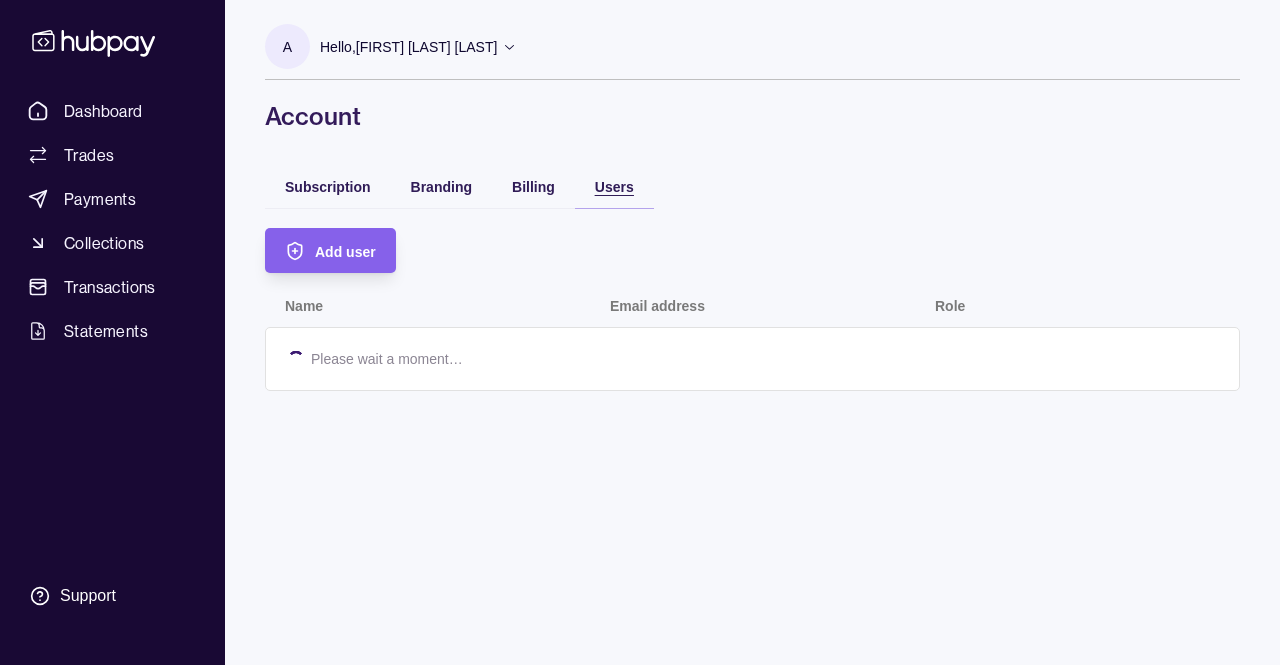 click on "Users" at bounding box center (614, 187) 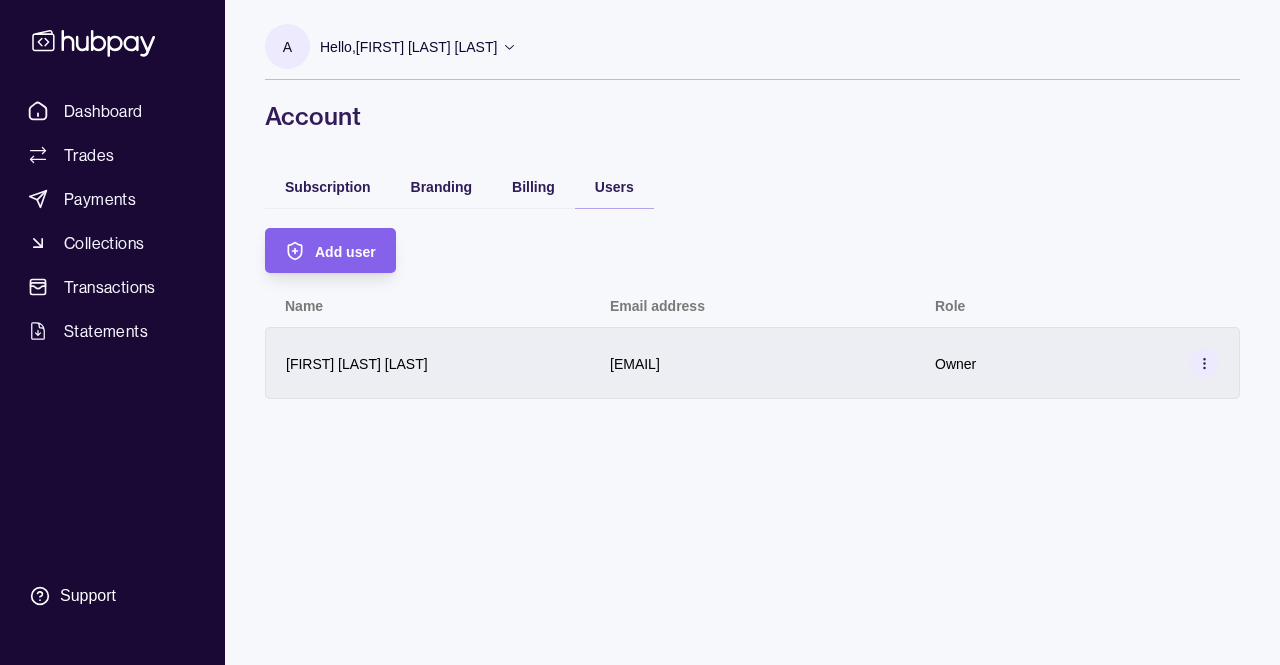 copy on "[EMAIL]" 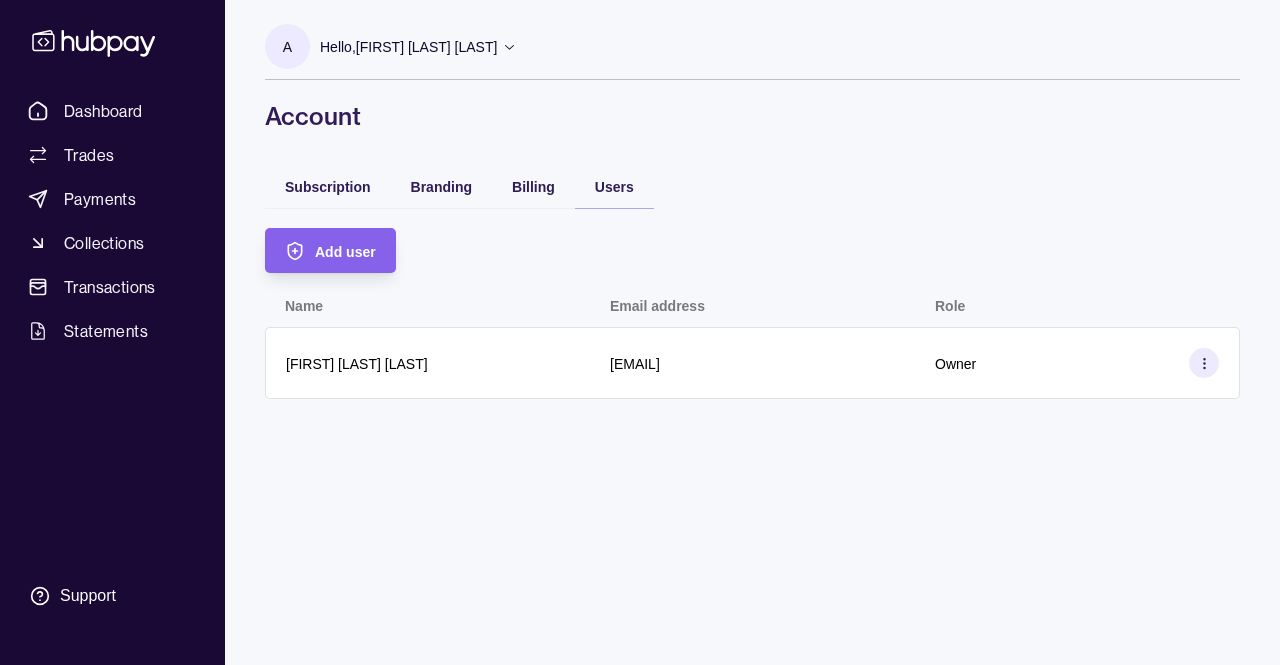 drag, startPoint x: 757, startPoint y: 363, endPoint x: 190, endPoint y: 9, distance: 668.43475 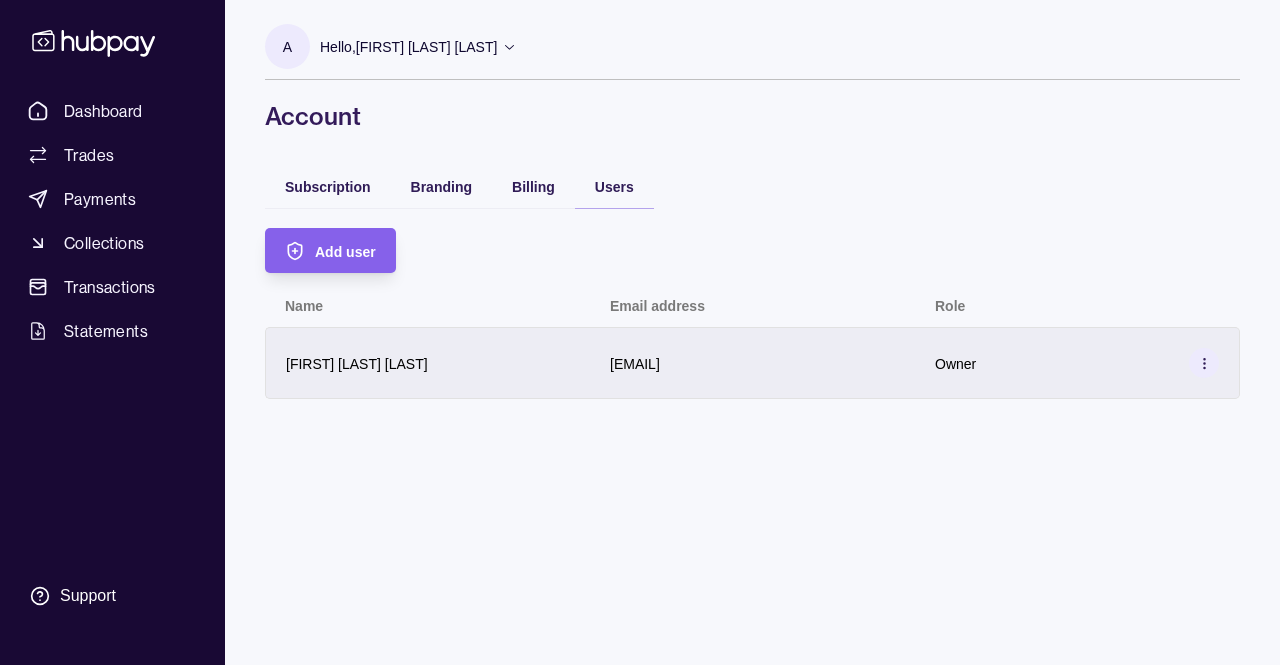 click 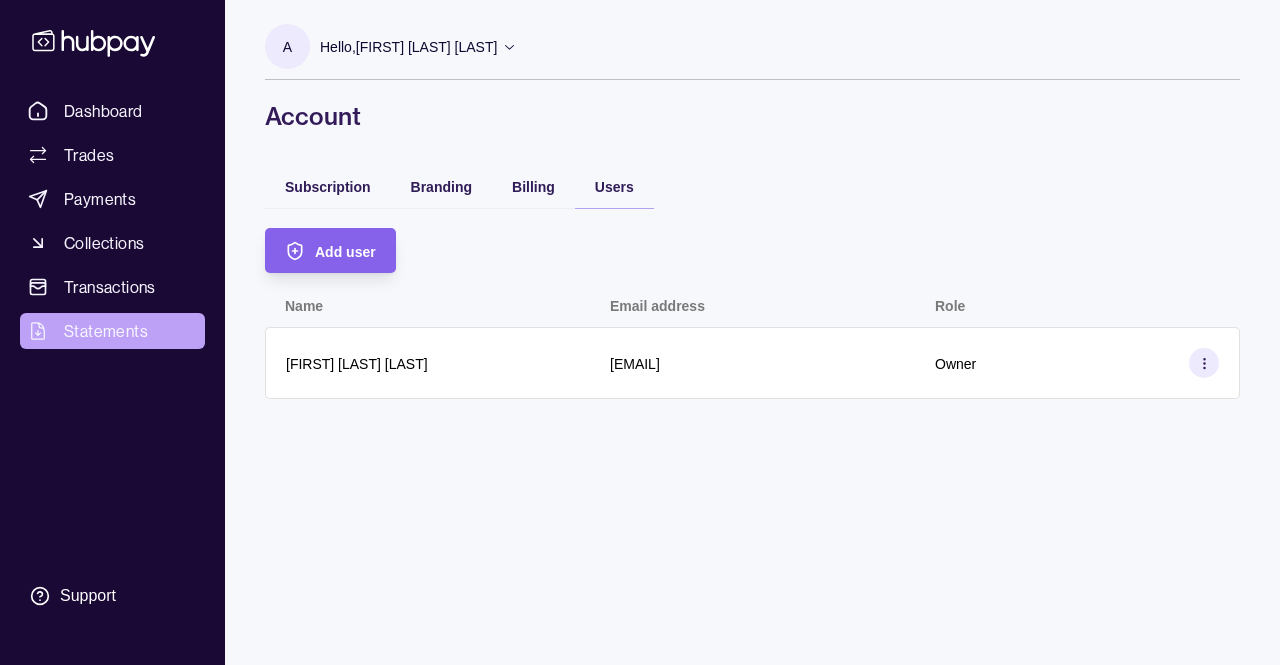 click on "Statements" at bounding box center [112, 331] 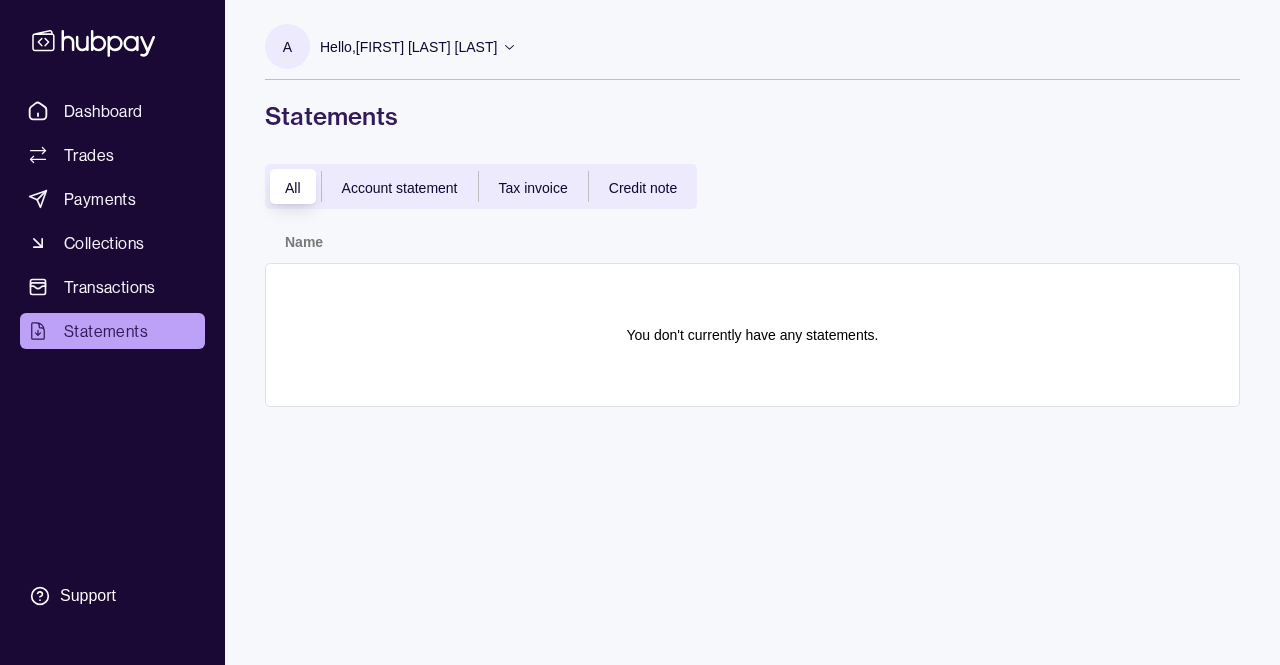 click on "Account statement" at bounding box center [400, 188] 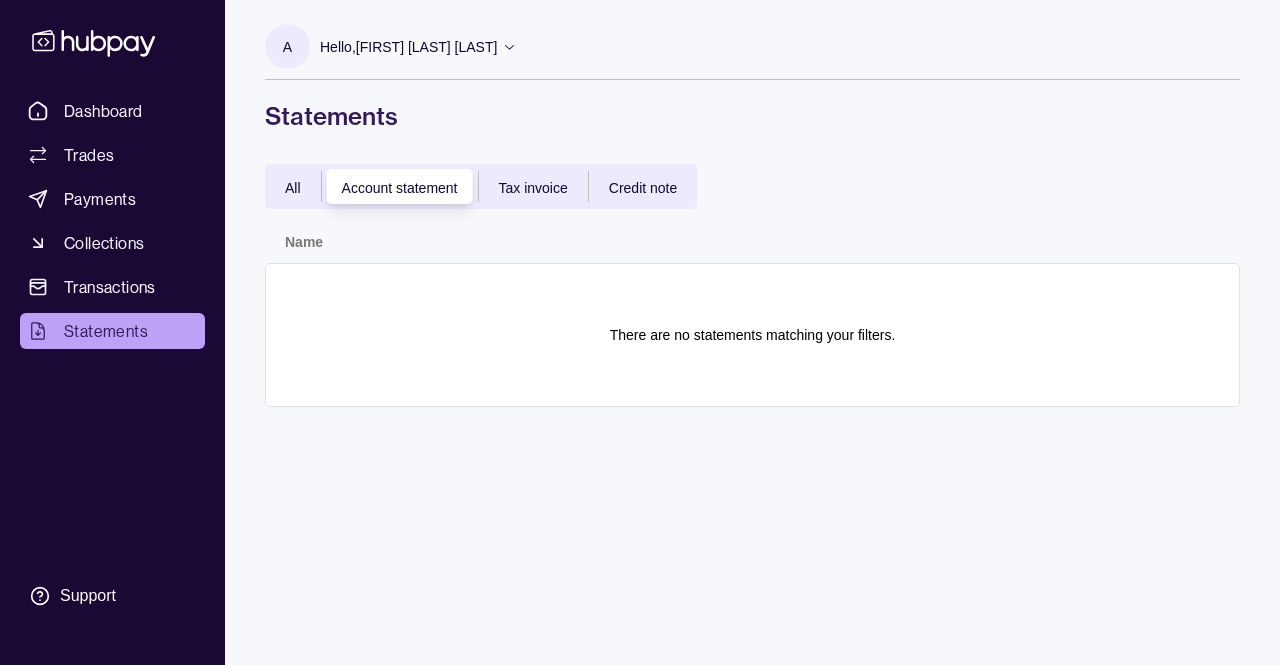 click on "Tax invoice" at bounding box center (533, 187) 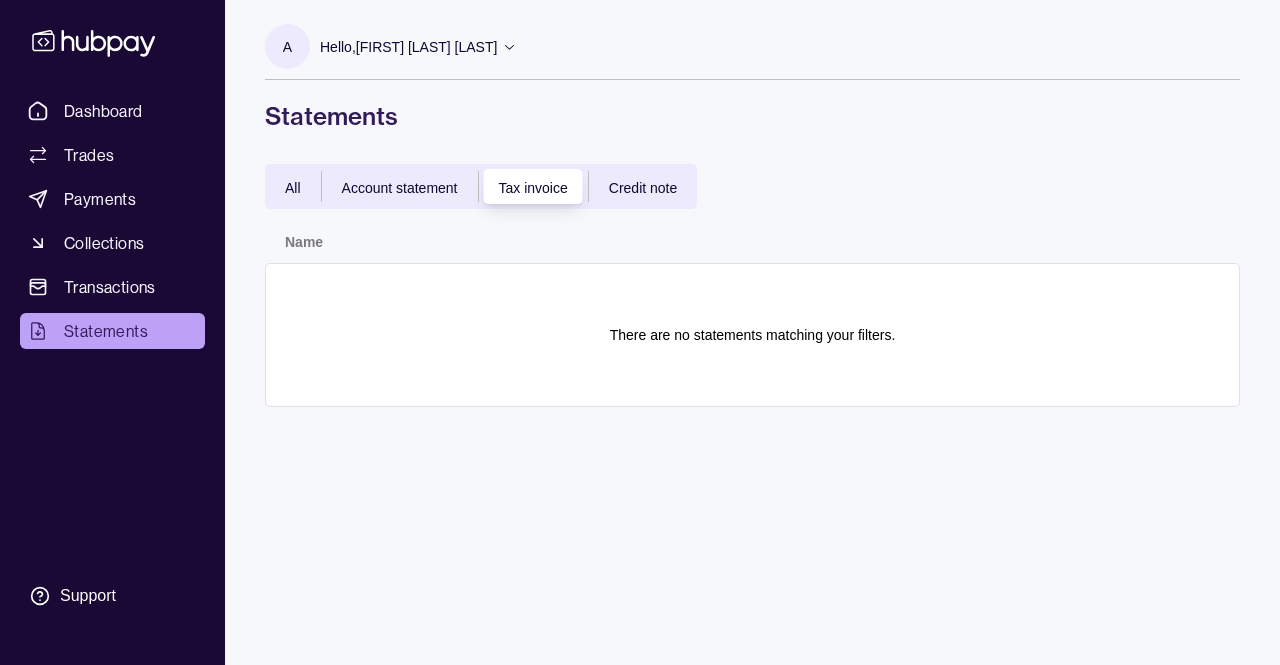 click on "Account statement" at bounding box center (400, 188) 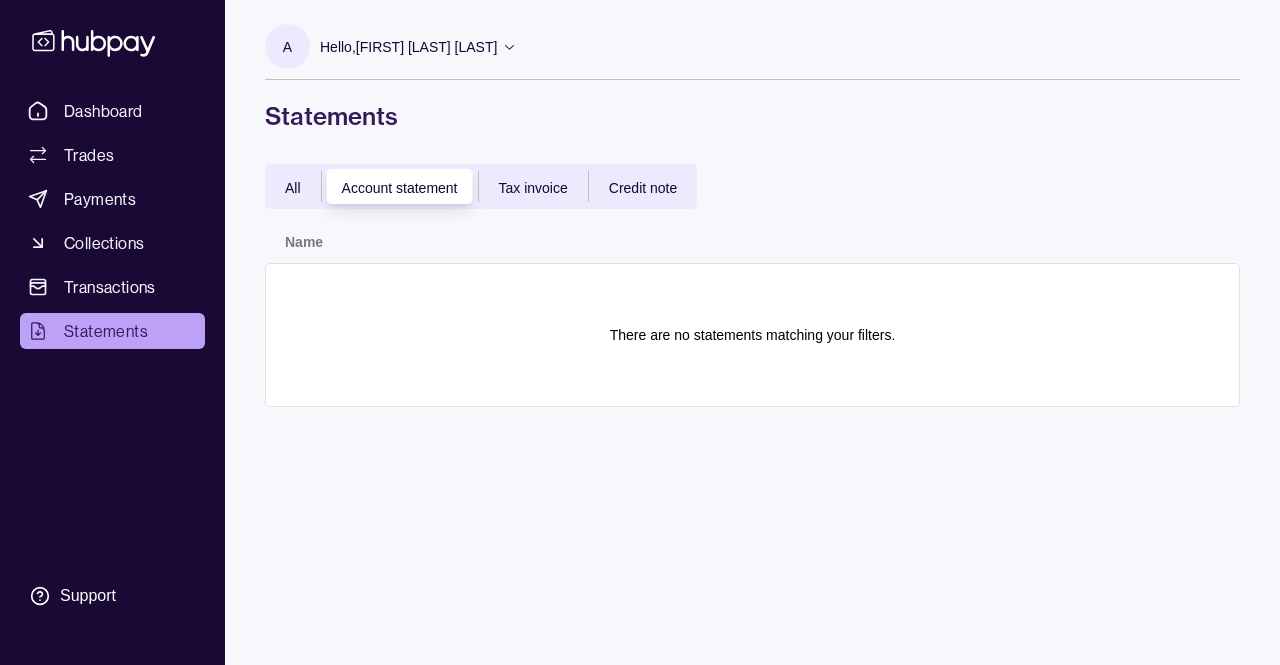 click on "All Account statement Tax invoice Credit note" at bounding box center [481, 186] 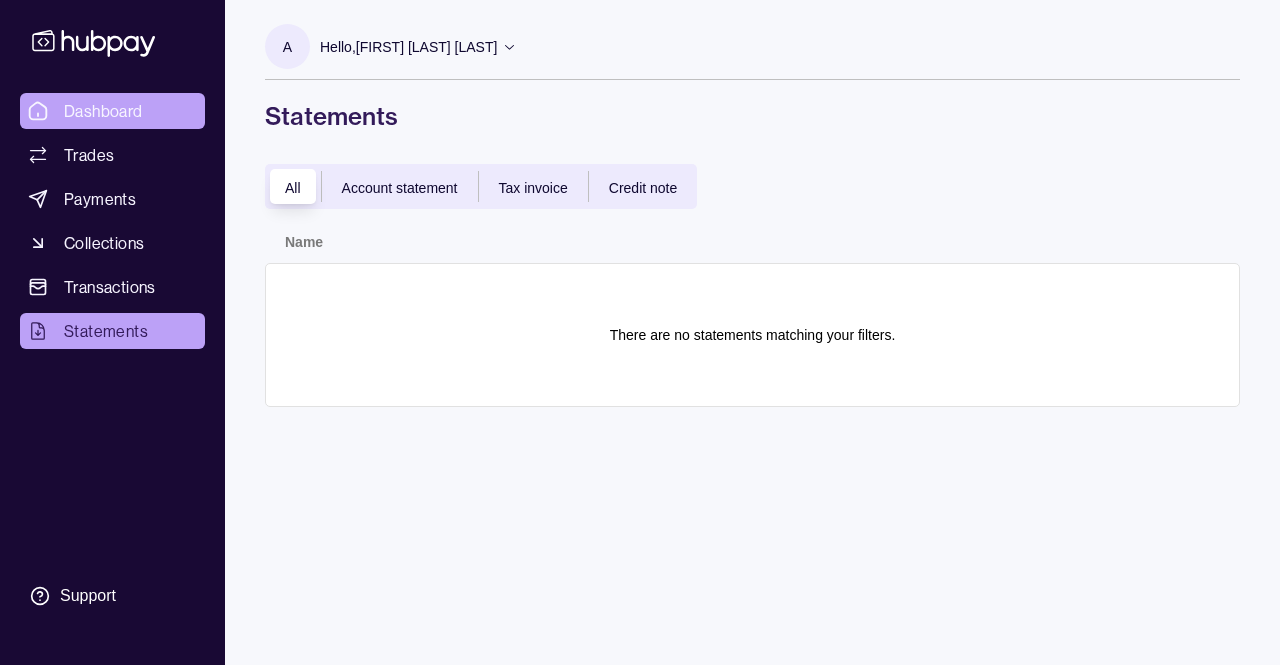 click on "Dashboard" at bounding box center (112, 111) 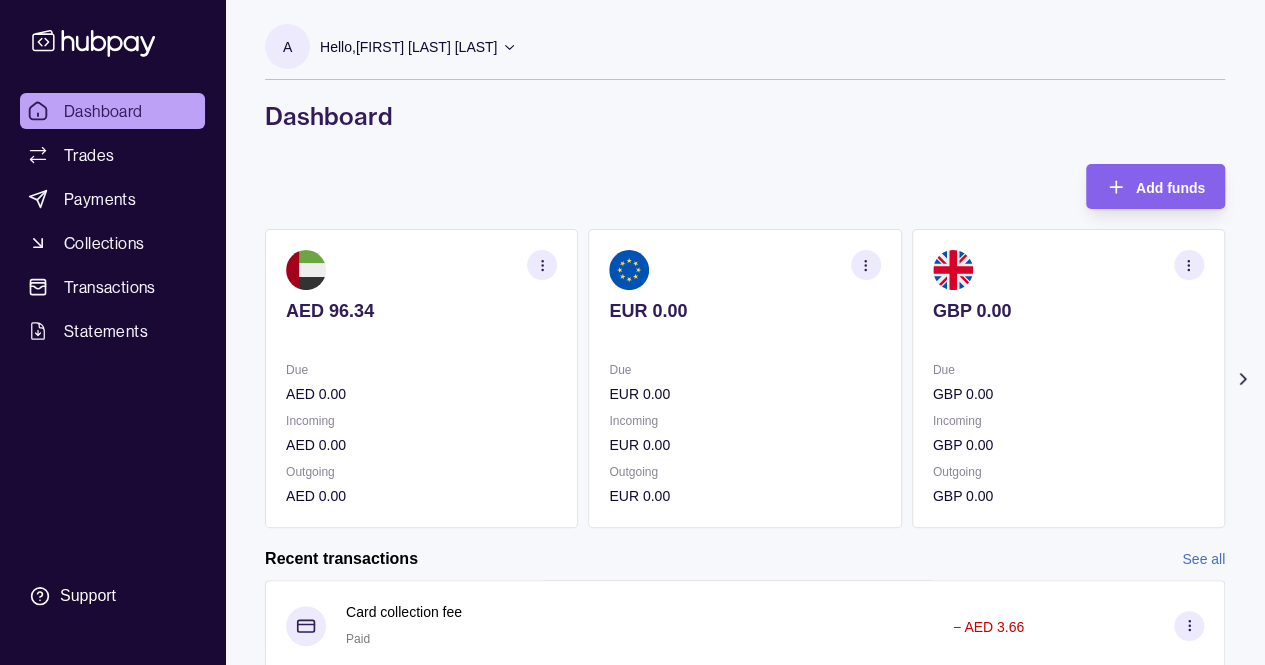 click 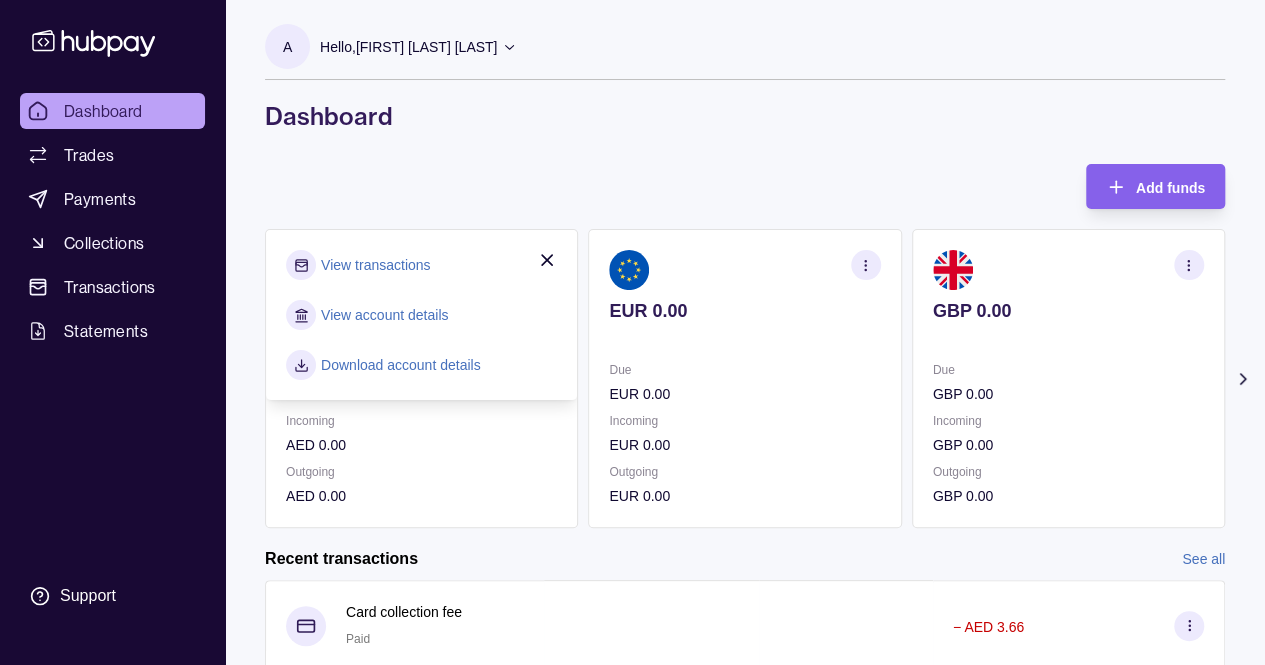click on "Download account details" at bounding box center (401, 365) 